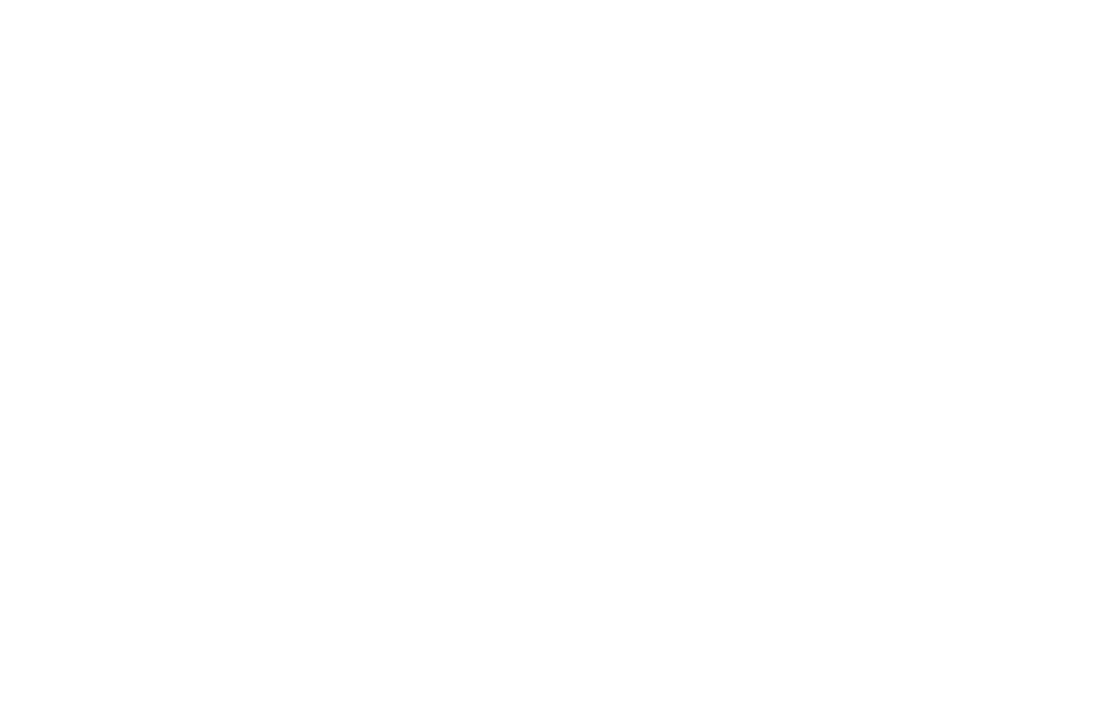scroll, scrollTop: 0, scrollLeft: 0, axis: both 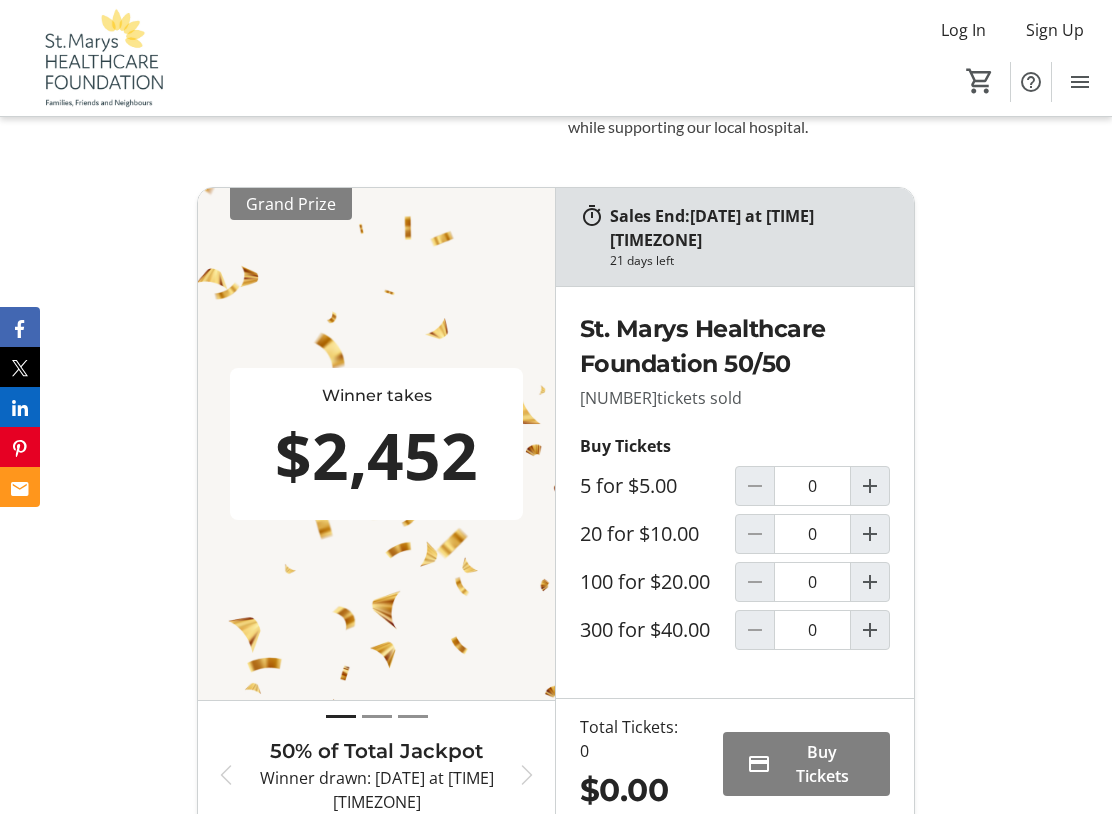 click at bounding box center (870, 486) 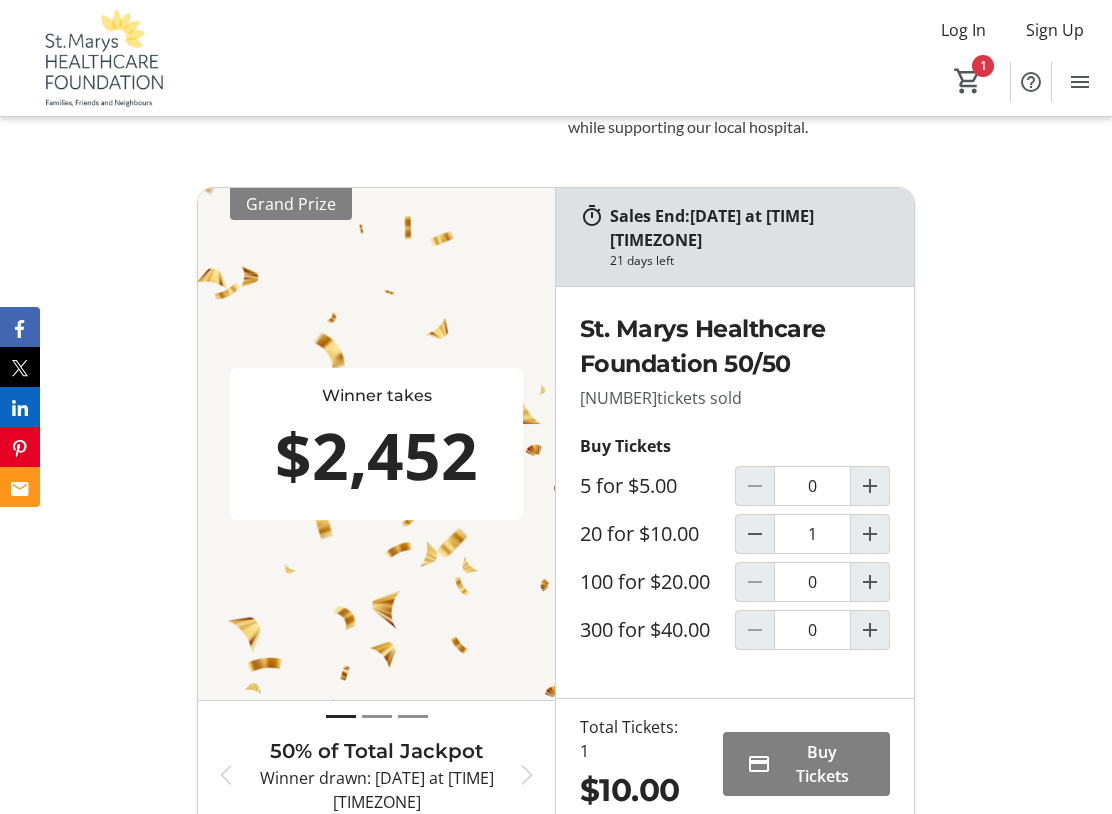 click at bounding box center (755, 534) 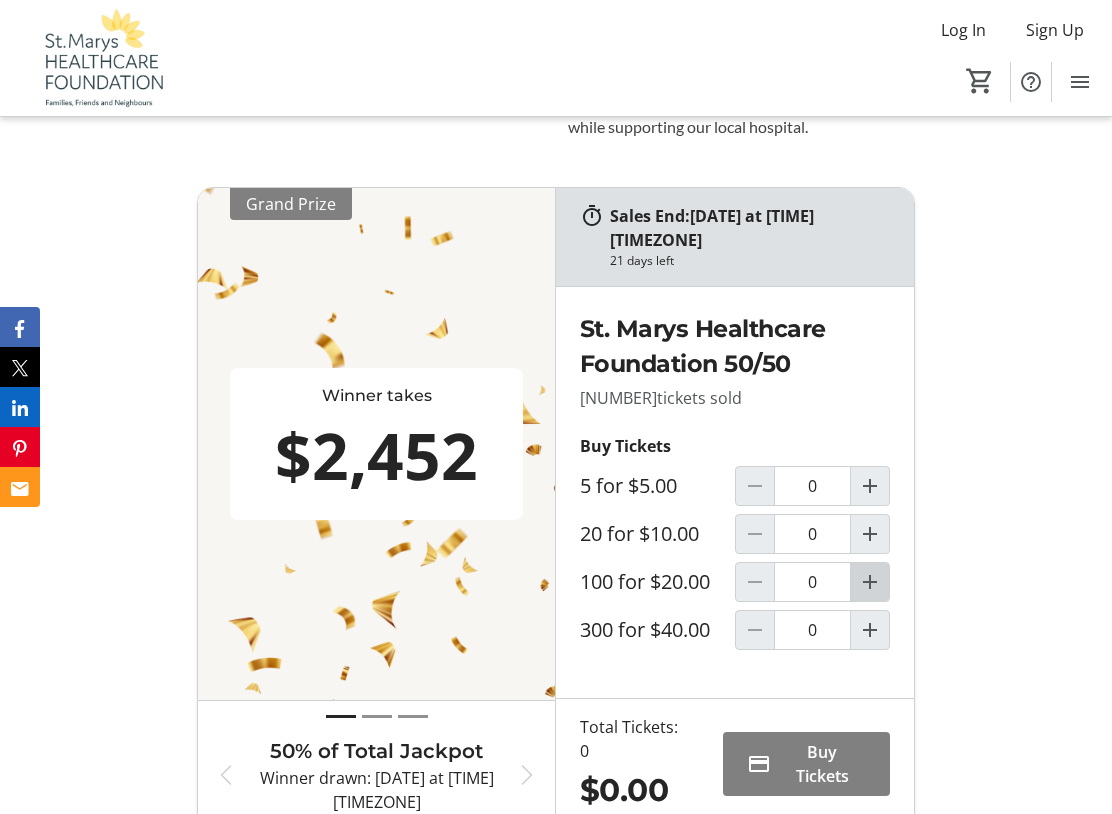 click at bounding box center [870, 486] 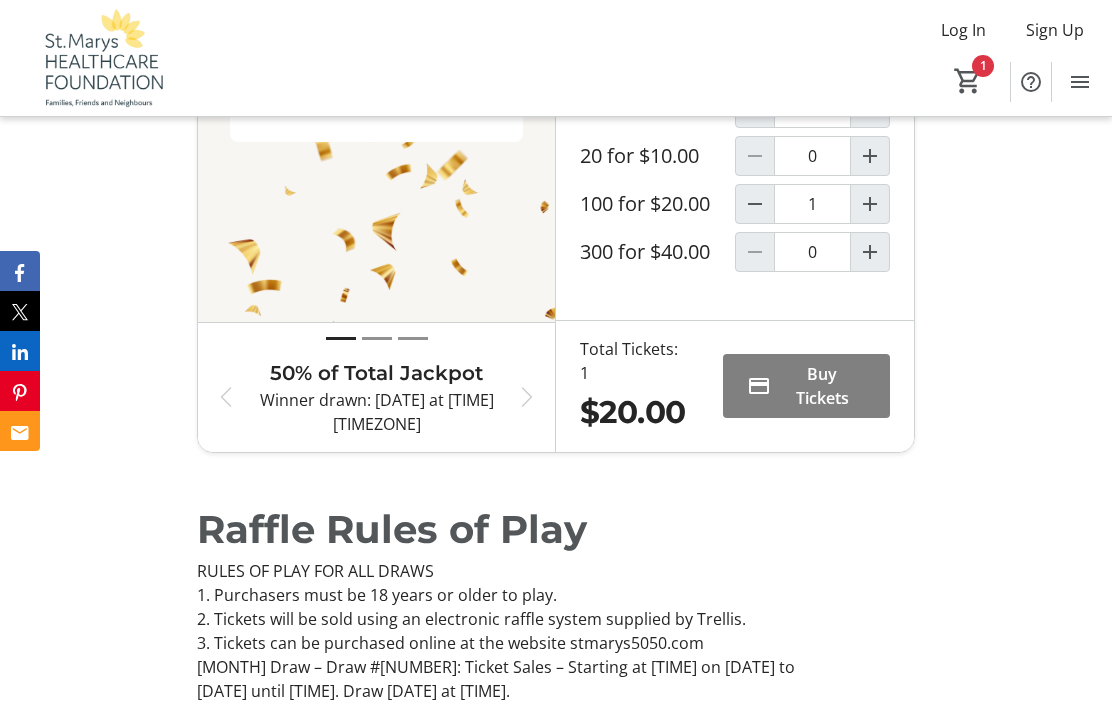 scroll, scrollTop: 1286, scrollLeft: 0, axis: vertical 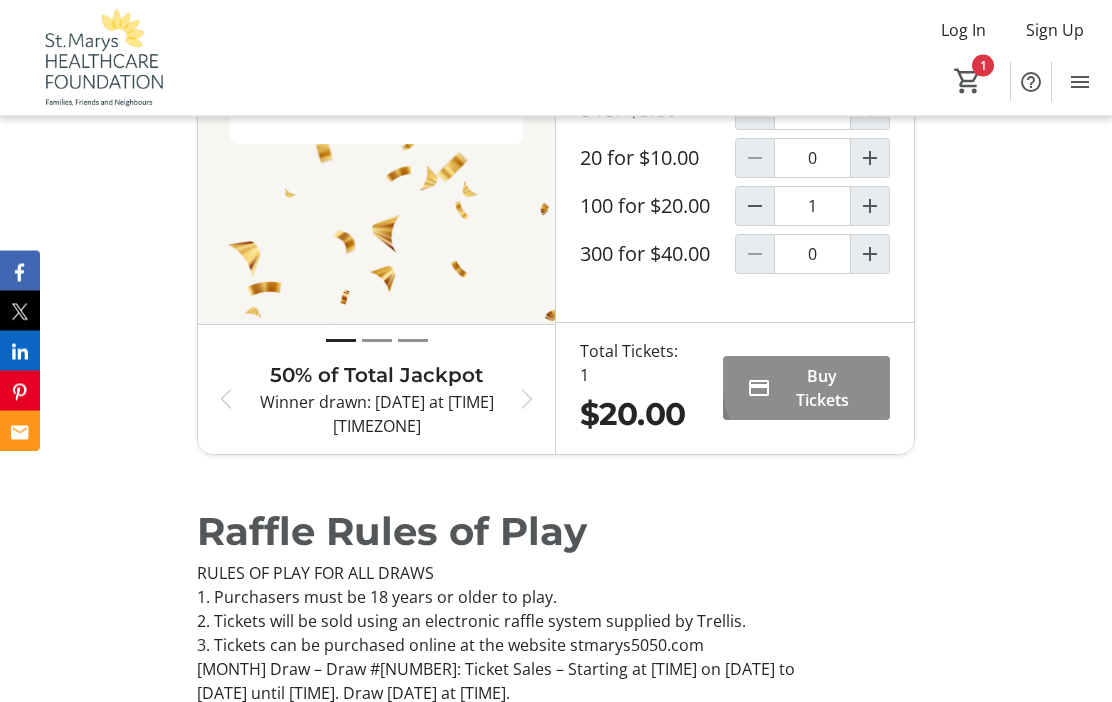 click on "Buy Tickets" at bounding box center [822, 389] 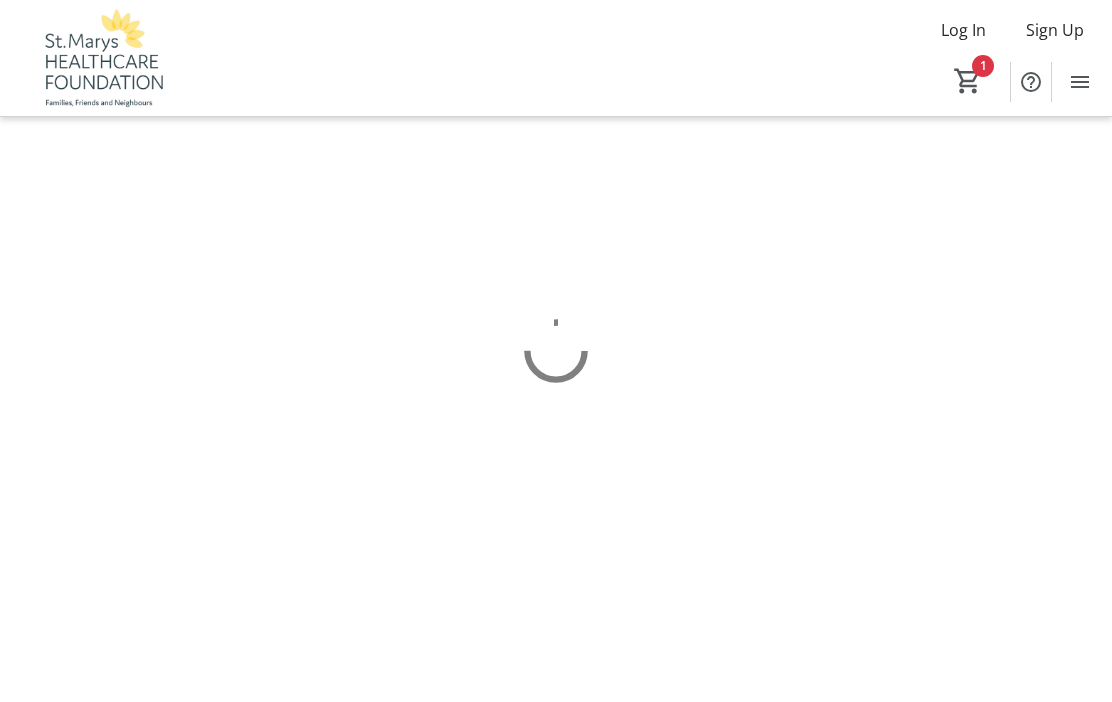 scroll, scrollTop: 0, scrollLeft: 0, axis: both 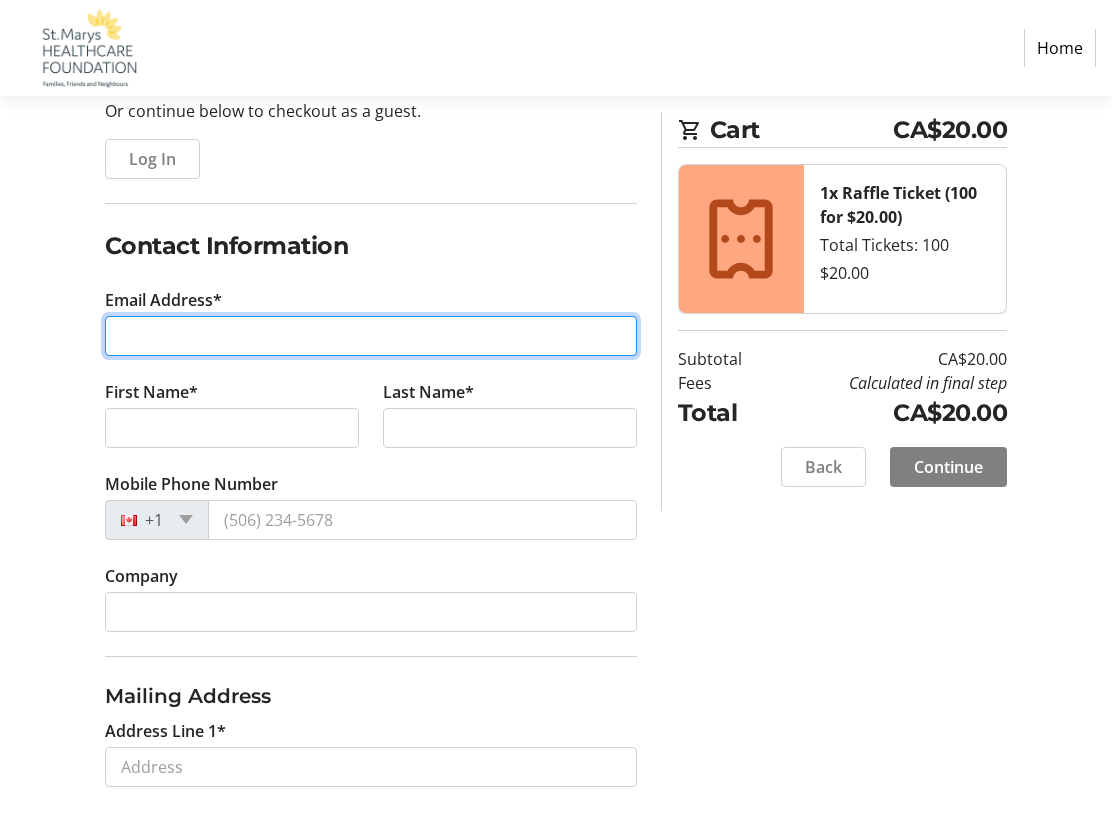 click on "Email Address*" at bounding box center (371, 337) 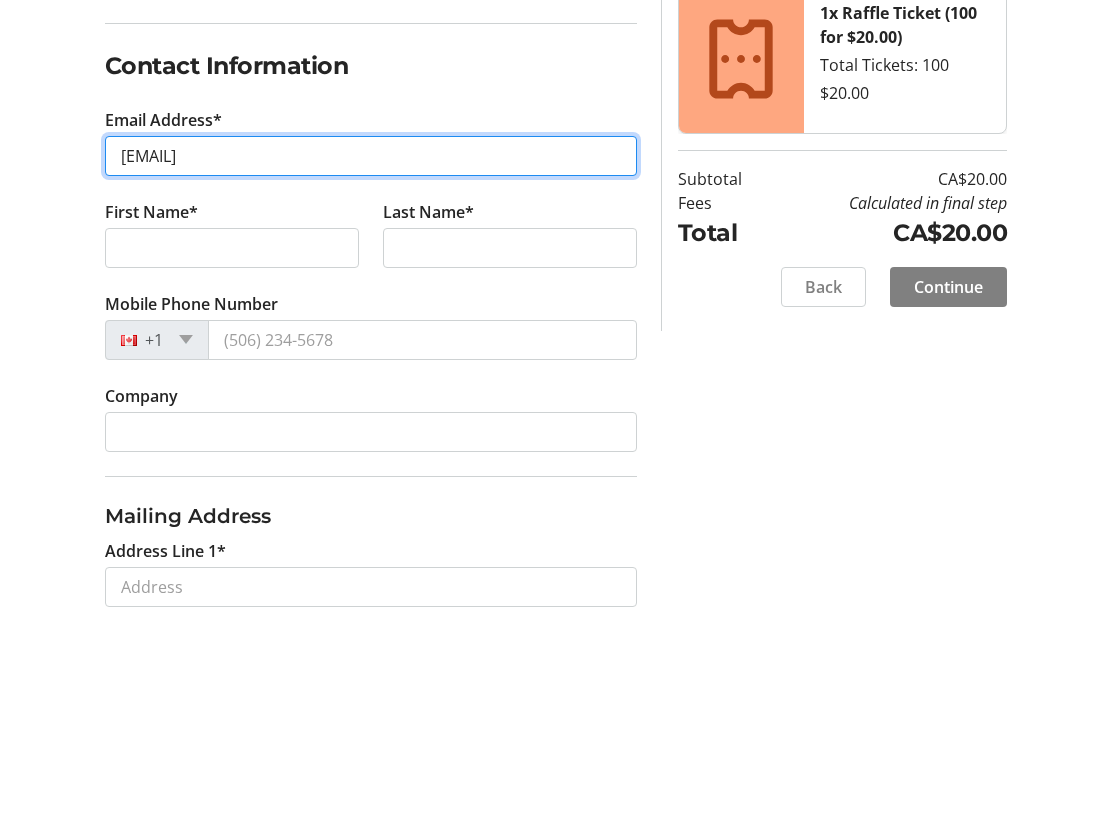 type on "[EMAIL]" 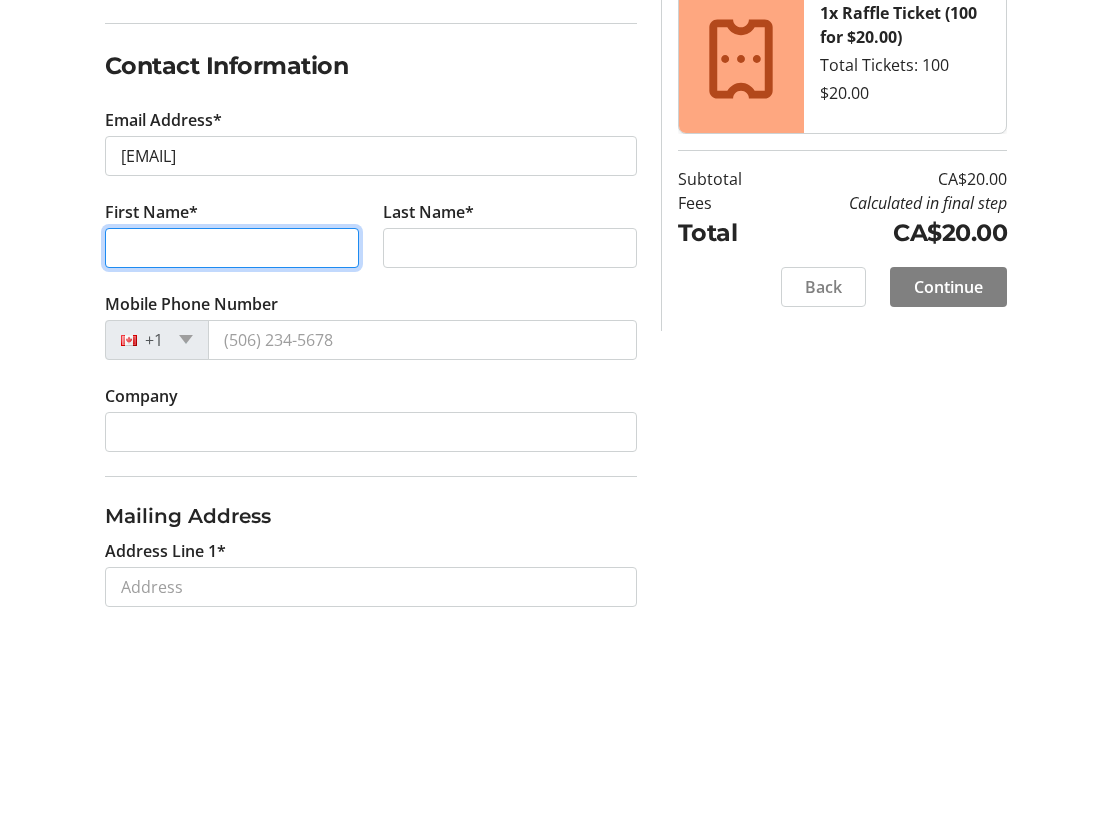 click on "First Name*" at bounding box center (232, 429) 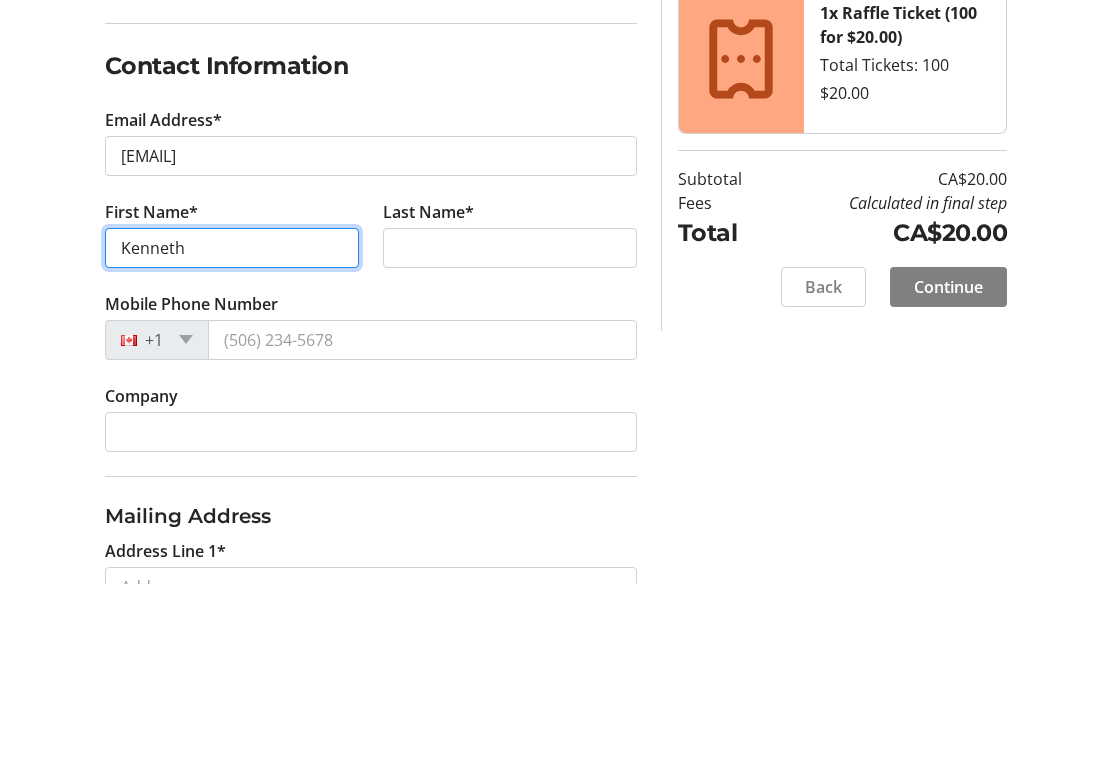 type on "Kenneth" 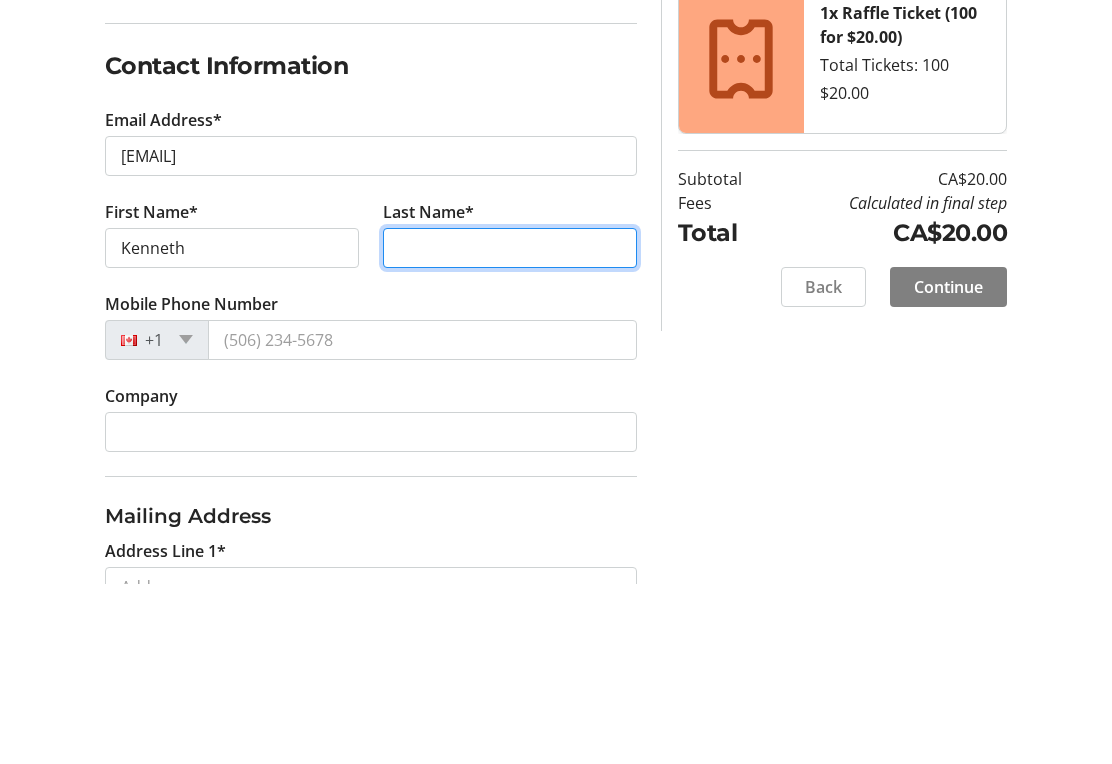 click on "Last Name*" at bounding box center (510, 429) 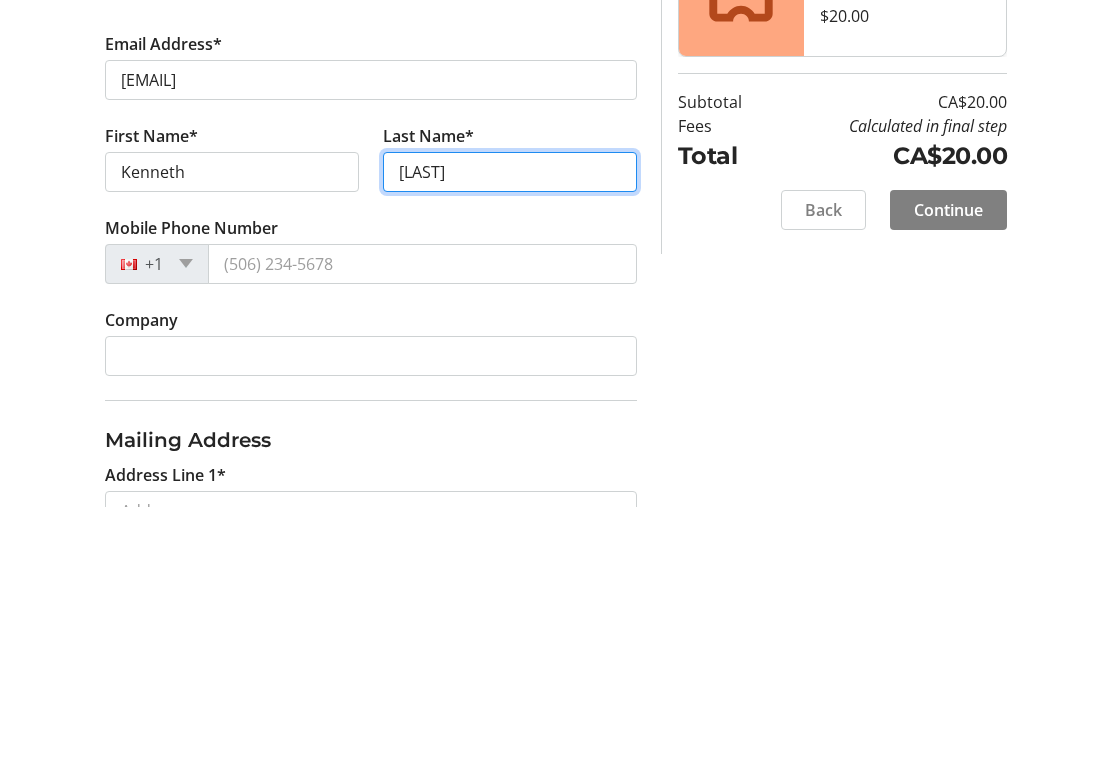 type on "[LAST]" 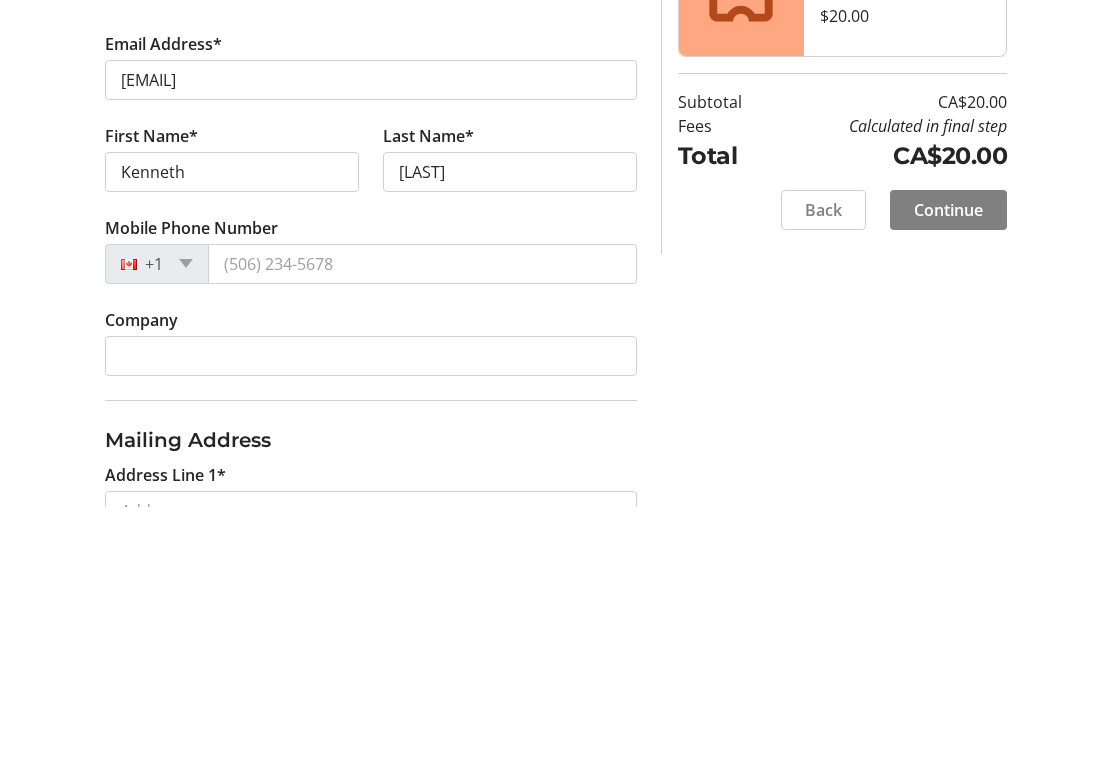 click on "Mobile Phone Number" at bounding box center [422, 521] 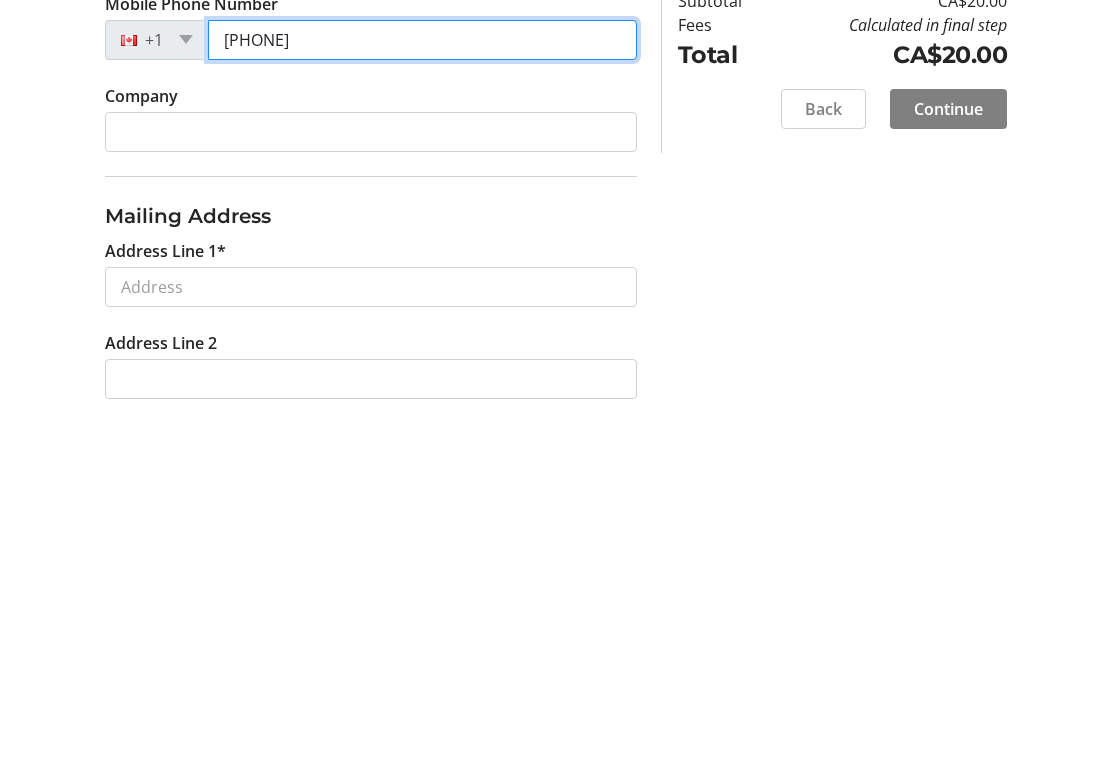 scroll, scrollTop: 340, scrollLeft: 0, axis: vertical 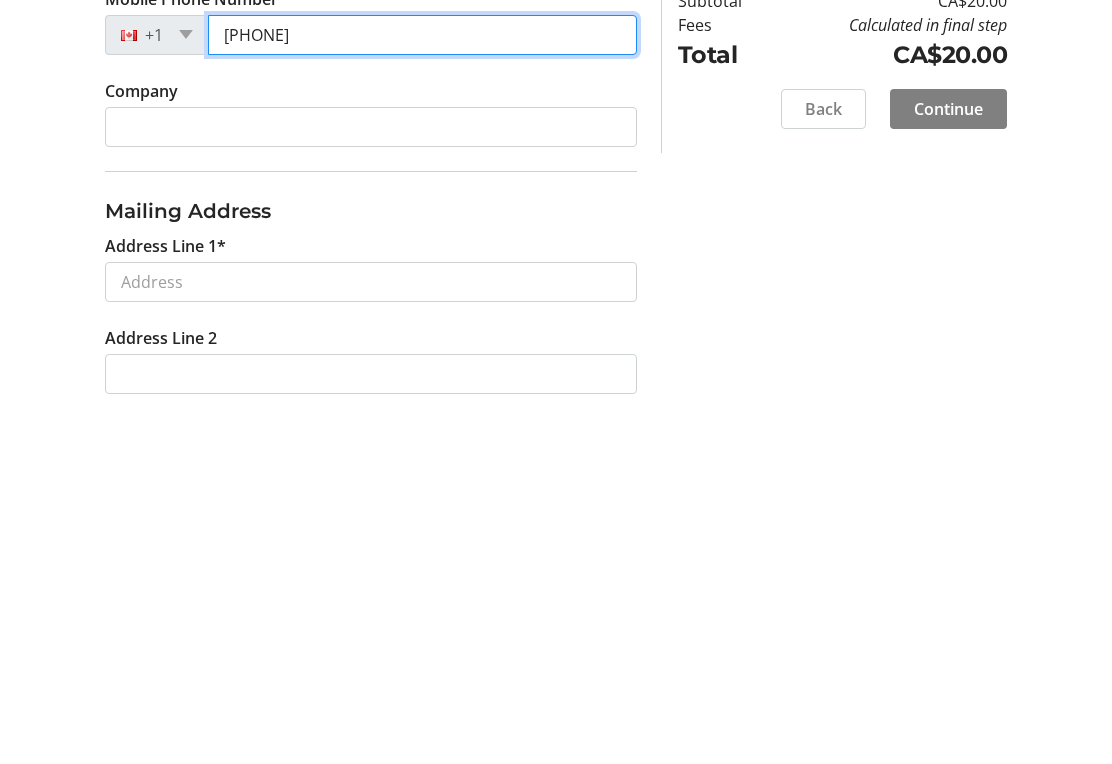 type on "[PHONE]" 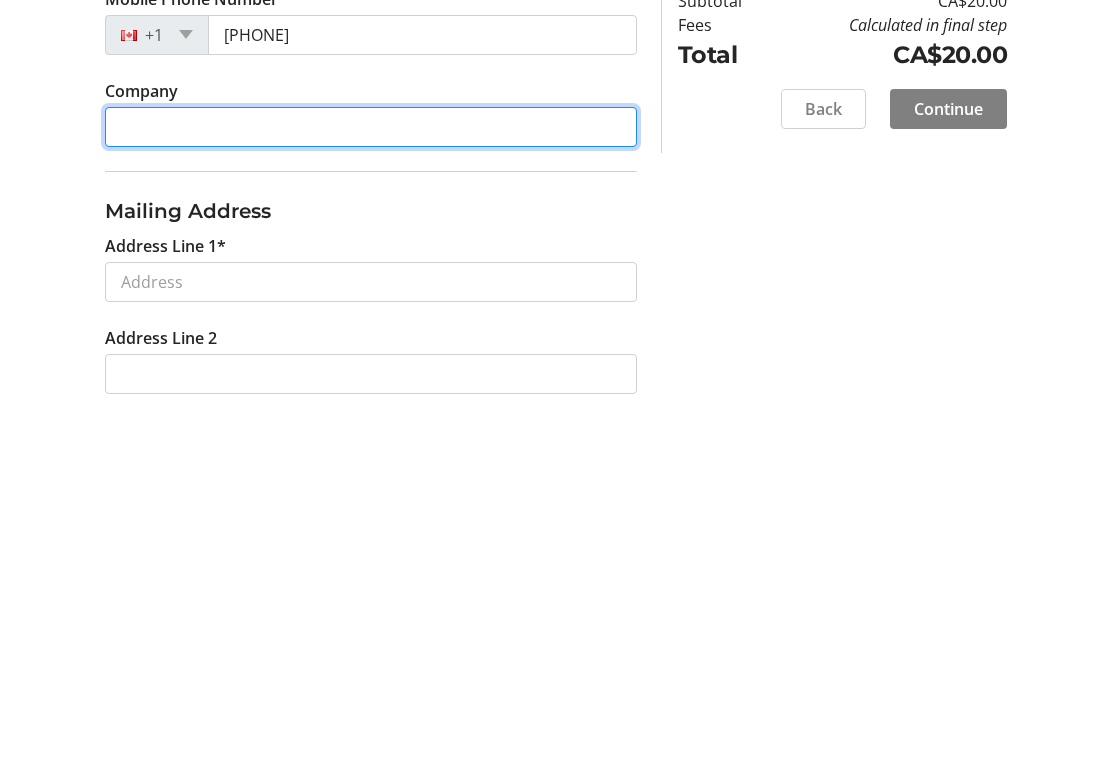 click on "Company" at bounding box center [371, 485] 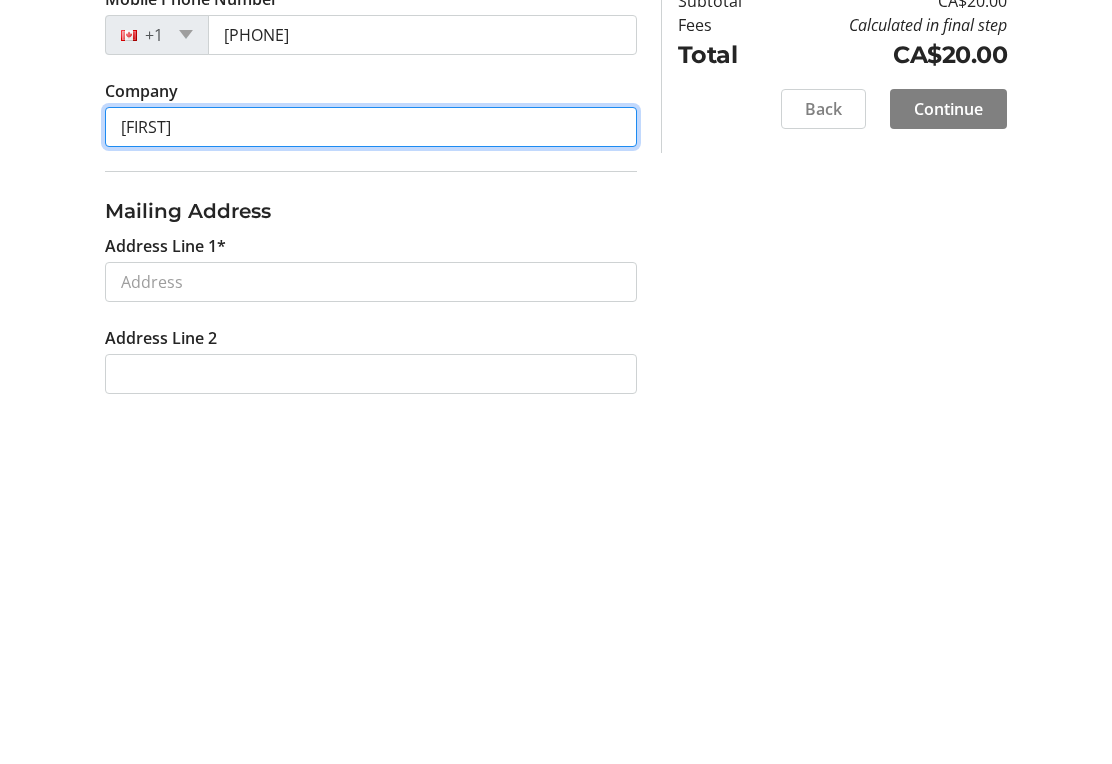 type on "[FIRST]" 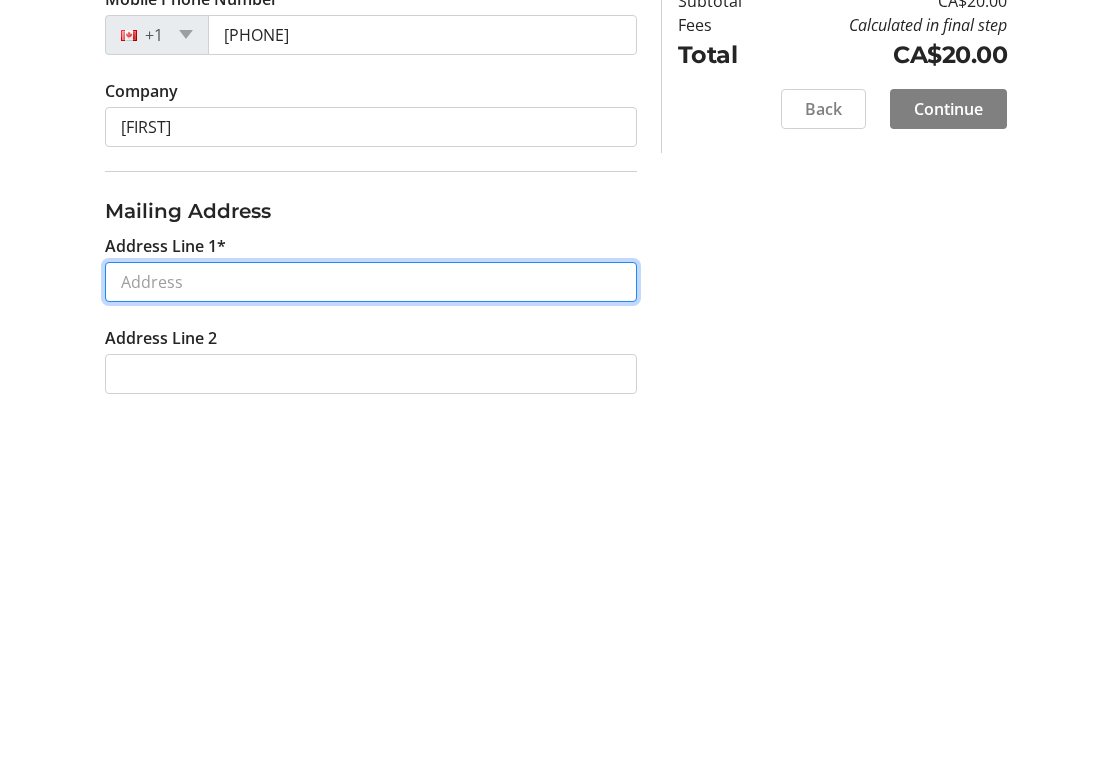 click on "Address Line 1*" at bounding box center [371, 640] 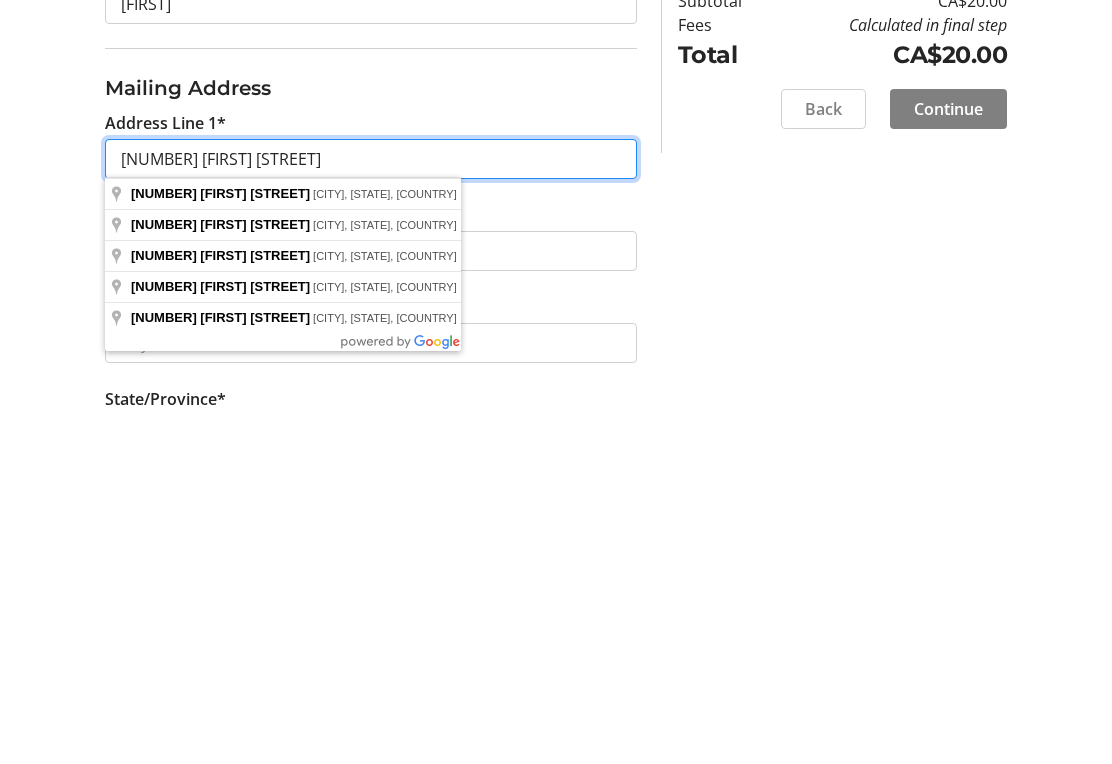 scroll, scrollTop: 464, scrollLeft: 0, axis: vertical 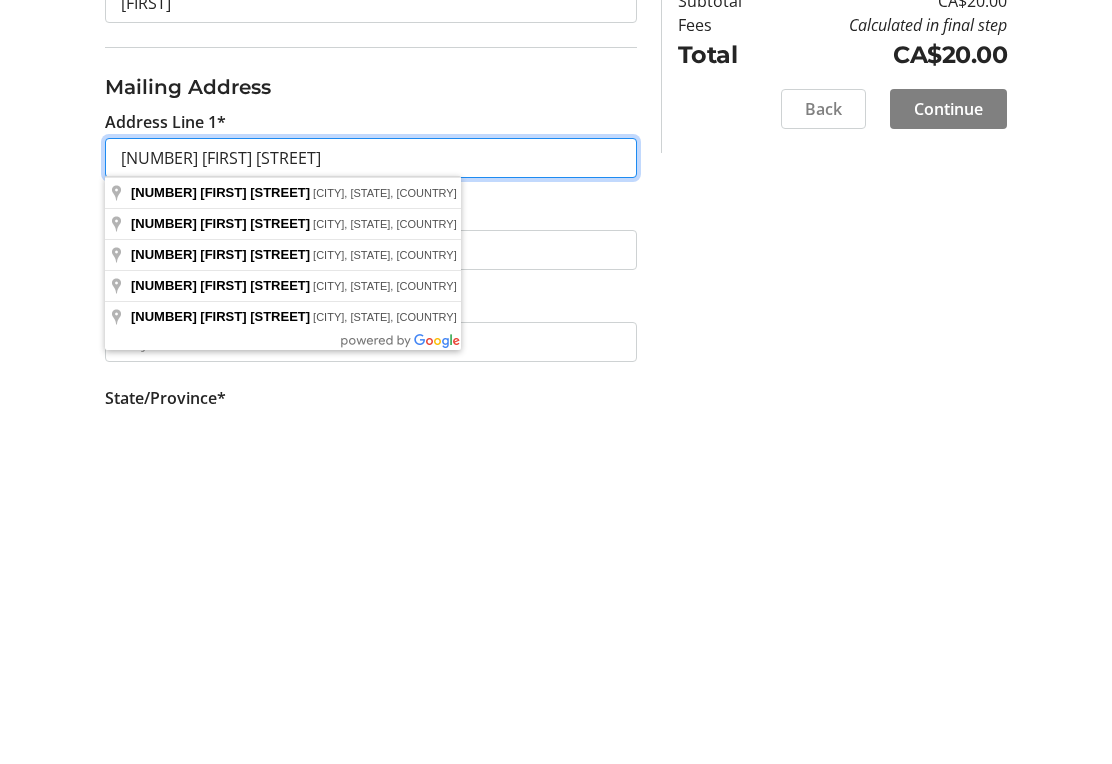 type on "[NUMBER] [FIRST] [STREET]" 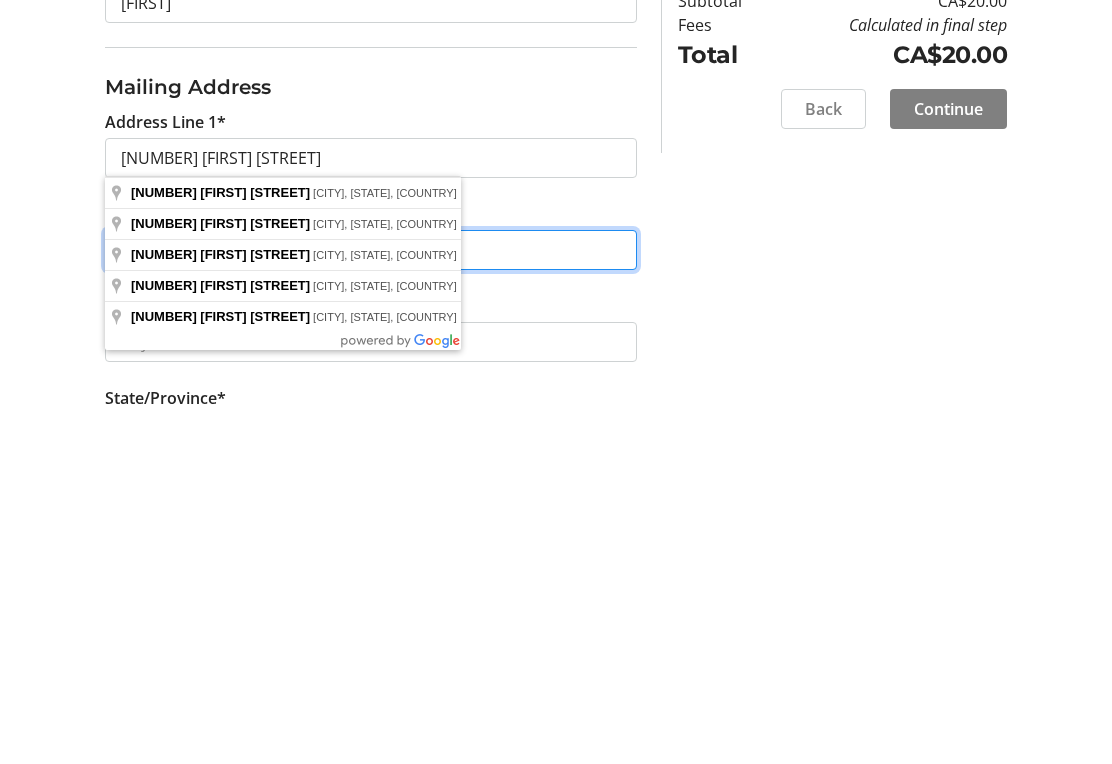 click on "Address Line 2" at bounding box center [371, 608] 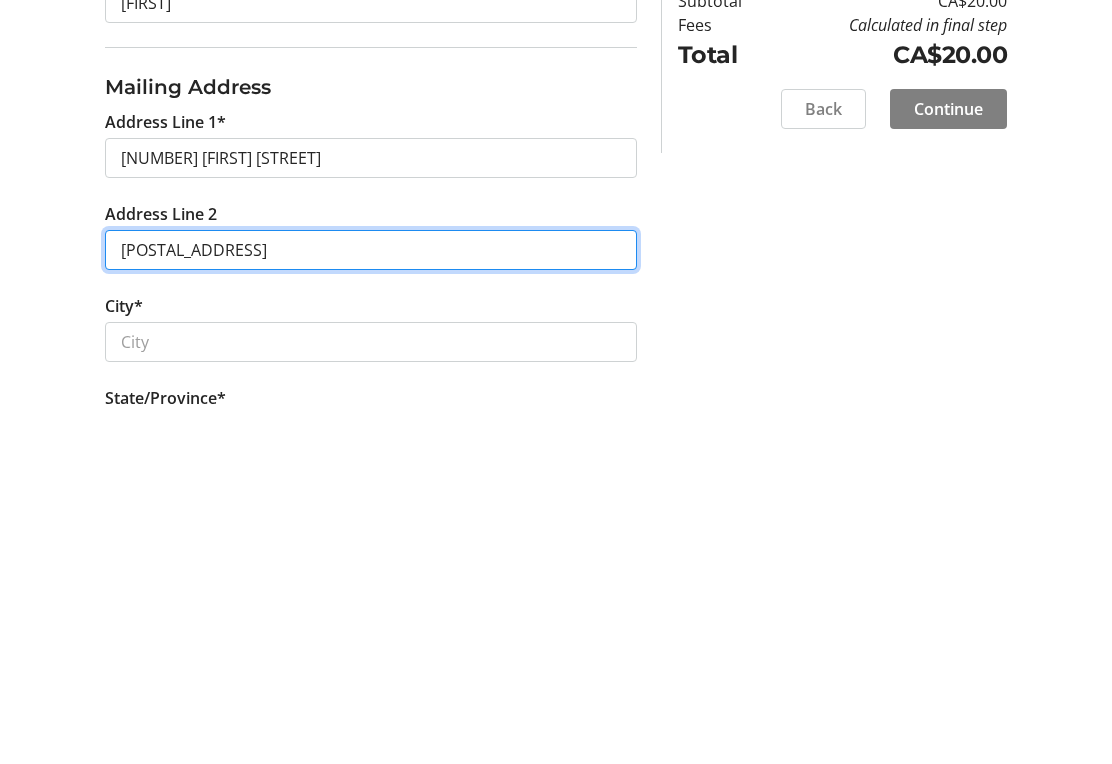 type on "[POSTAL_ADDRESS]" 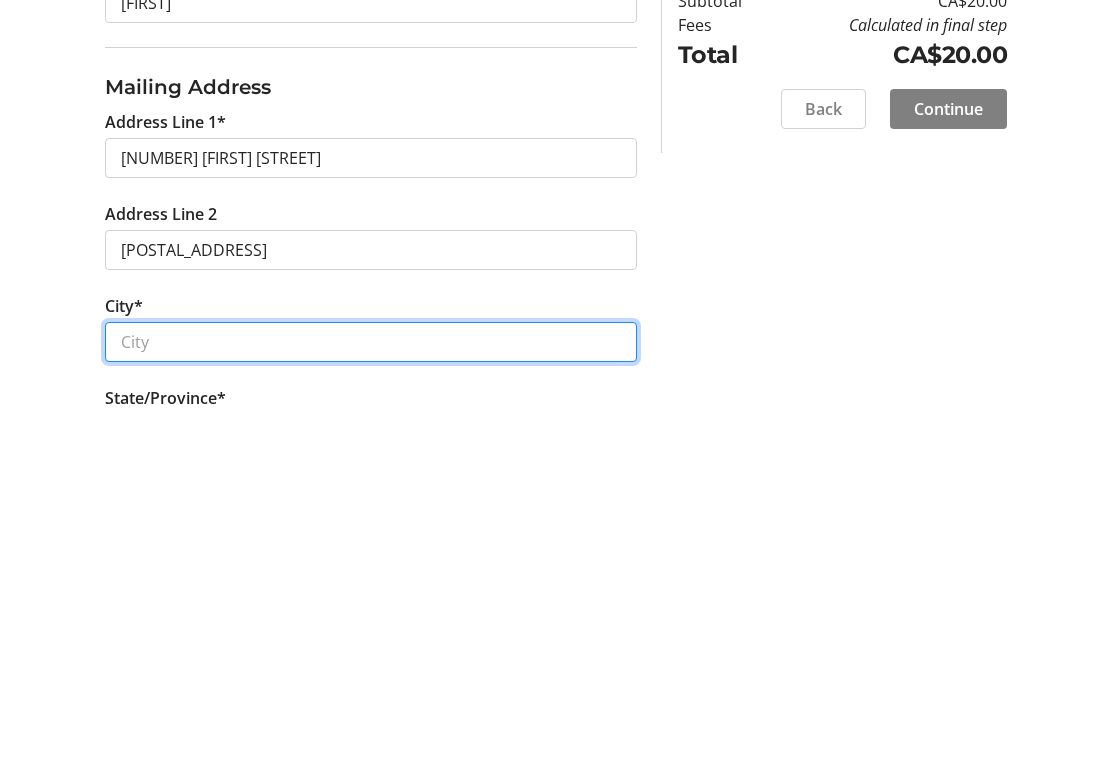 click on "City*" at bounding box center [371, 700] 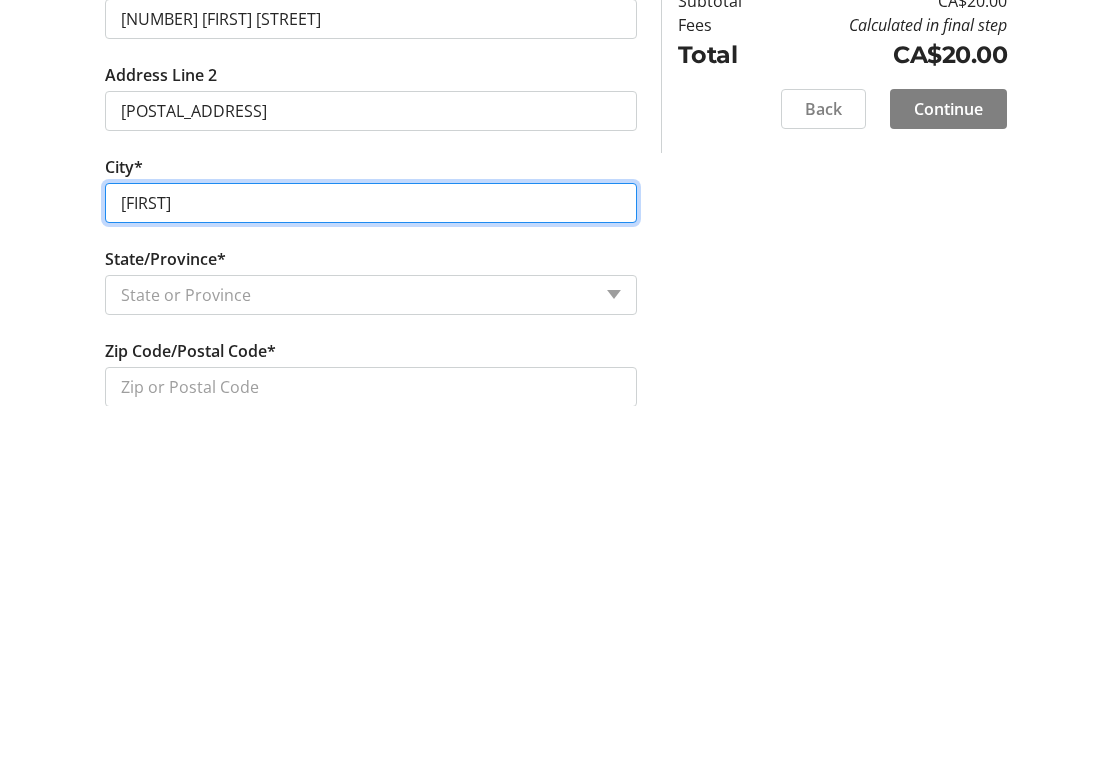 scroll, scrollTop: 630, scrollLeft: 0, axis: vertical 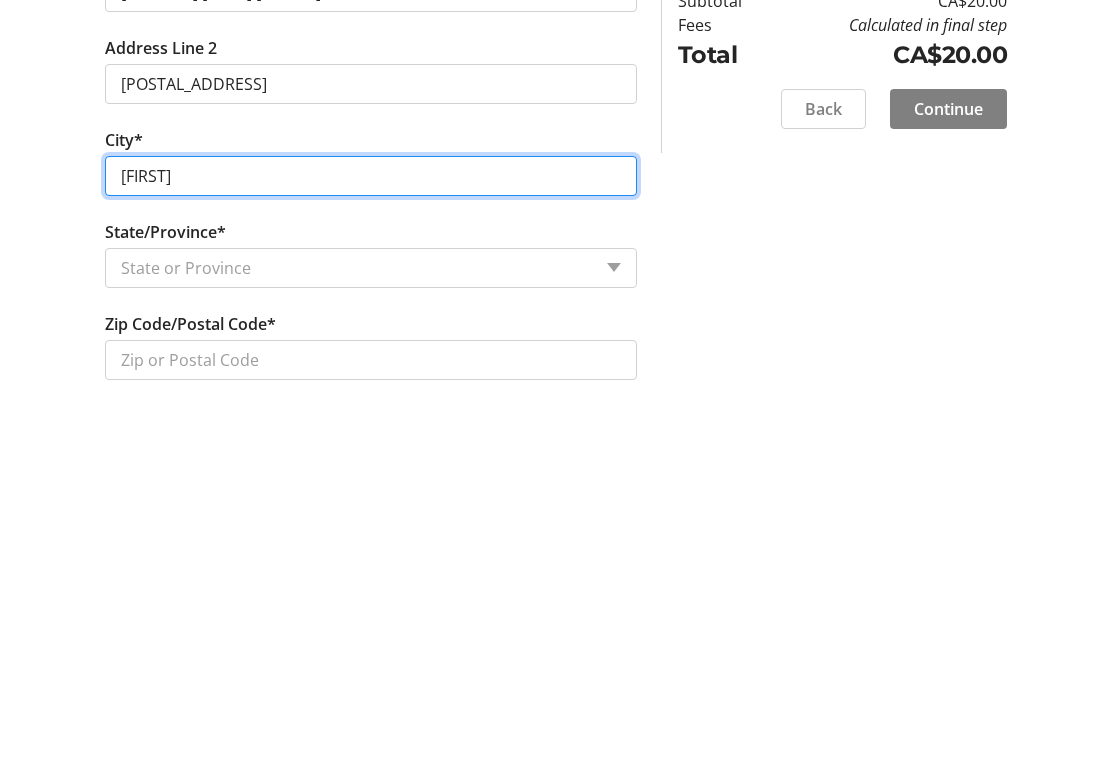 type on "[FIRST]" 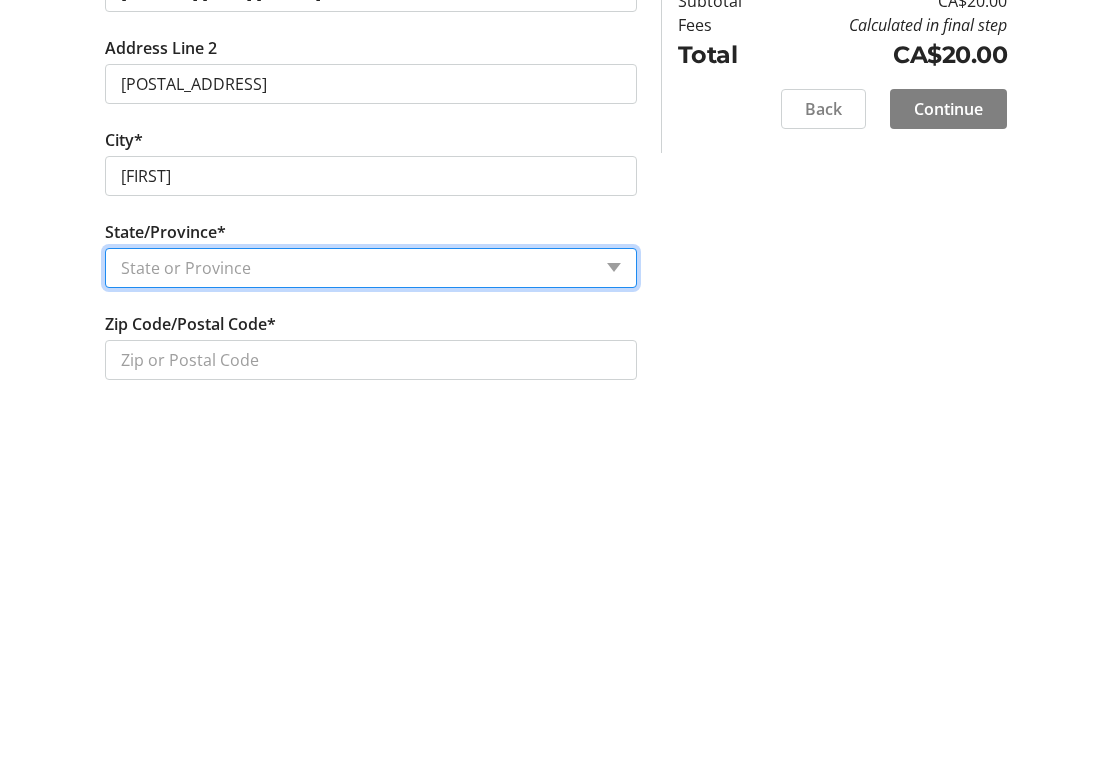 click on "State/Province*  State or Province  State or Province   Alberta   British Columbia   Manitoba   New Brunswick   Newfoundland and Labrador   Nova Scotia   Ontario   Prince Edward Island   Quebec   Saskatchewan   Northwest Territories   Nunavut   Yukon" at bounding box center [371, 624] 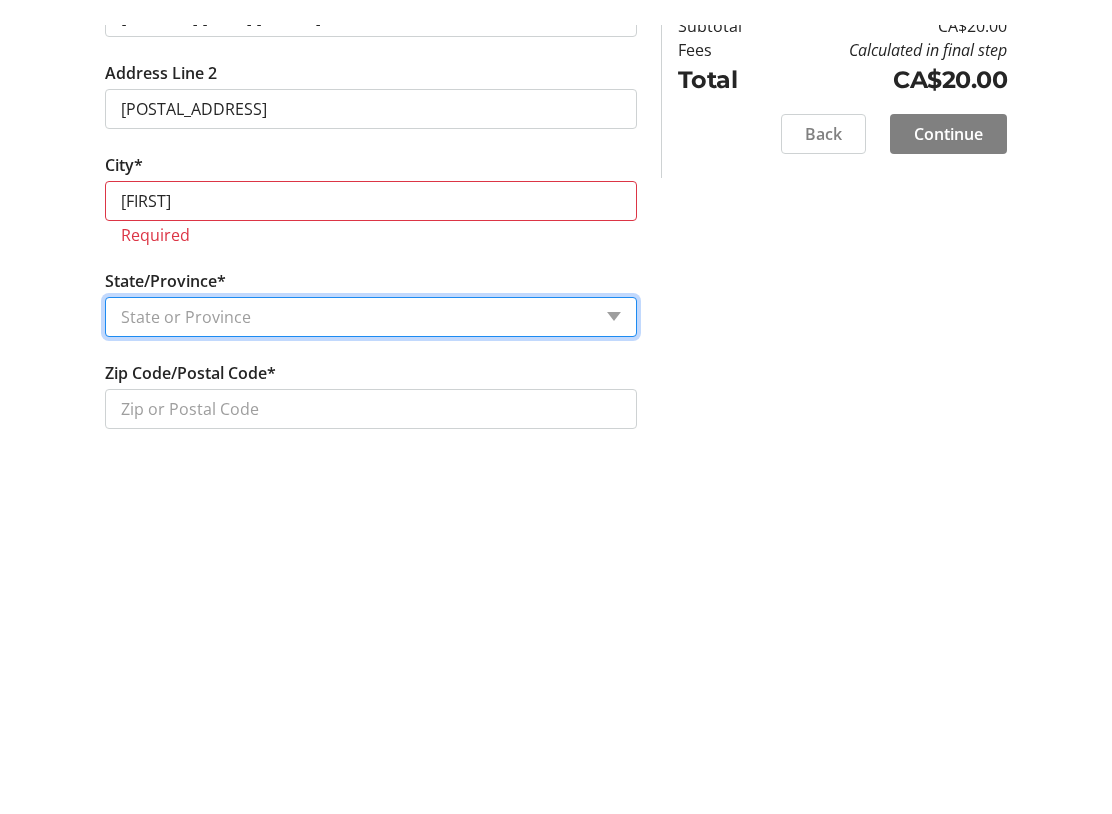 scroll, scrollTop: 912, scrollLeft: 0, axis: vertical 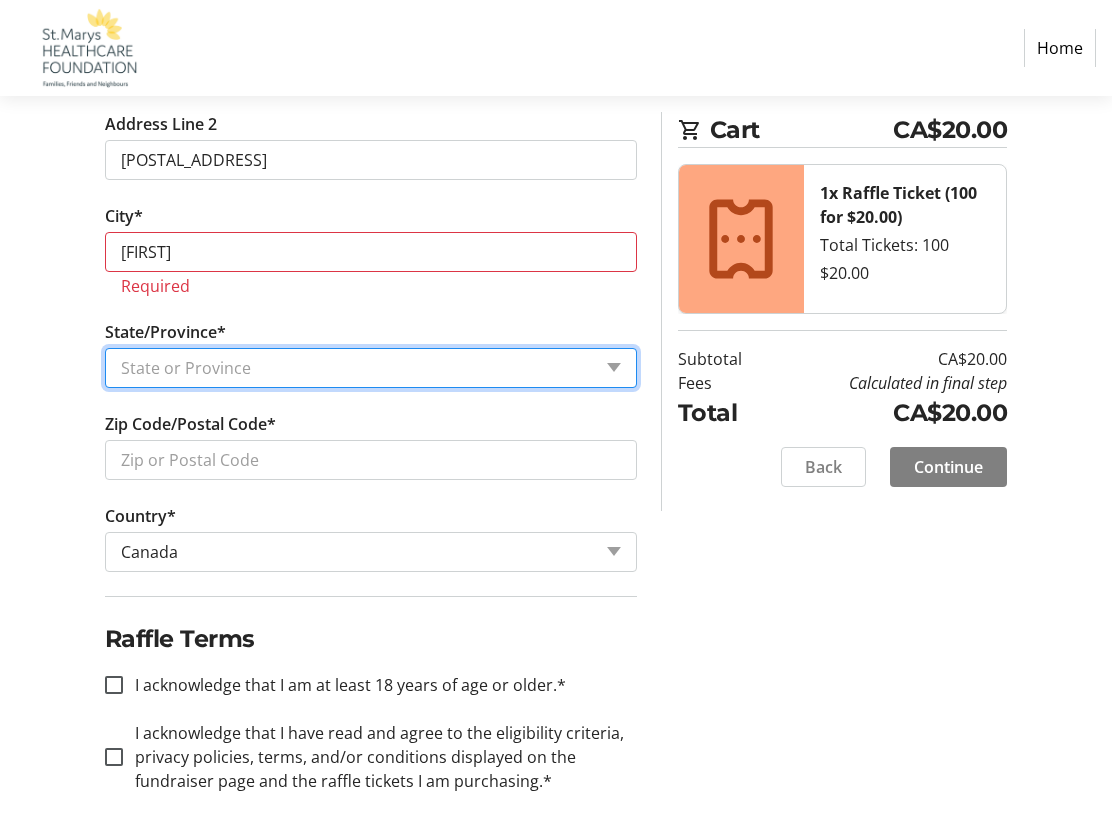 select on "ON" 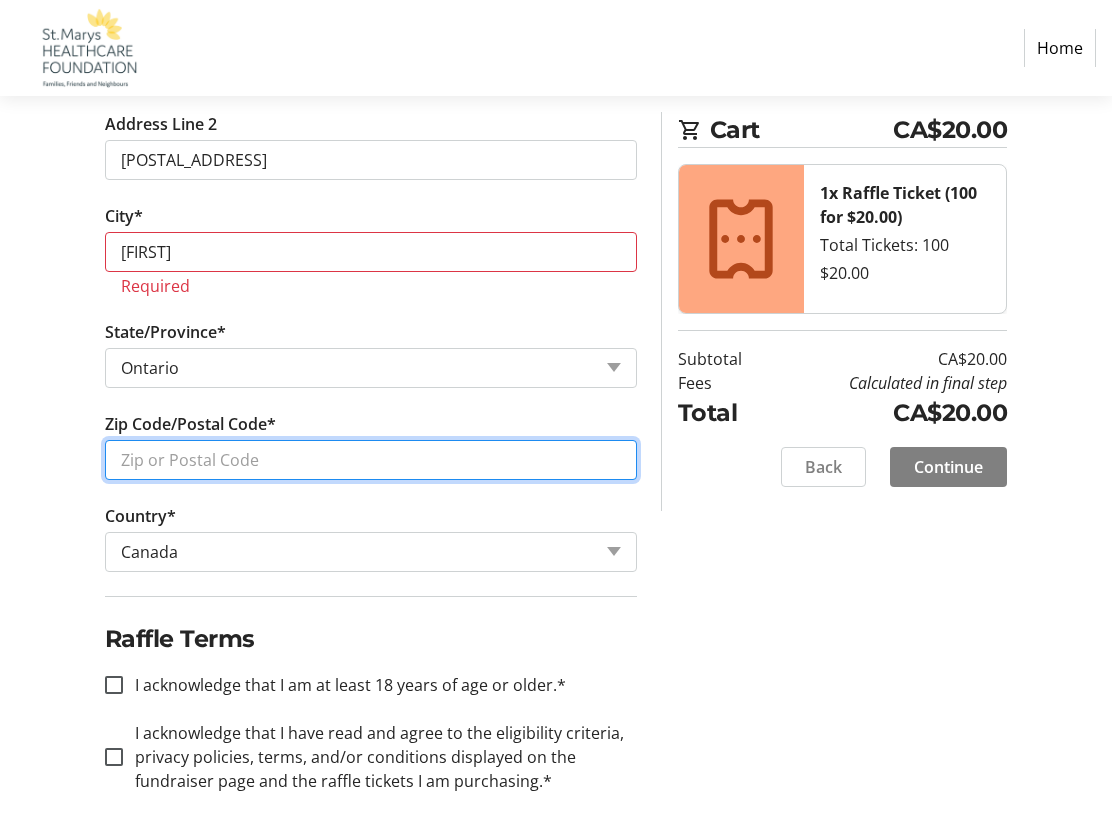 click on "Zip Code/Postal Code*" at bounding box center (371, 460) 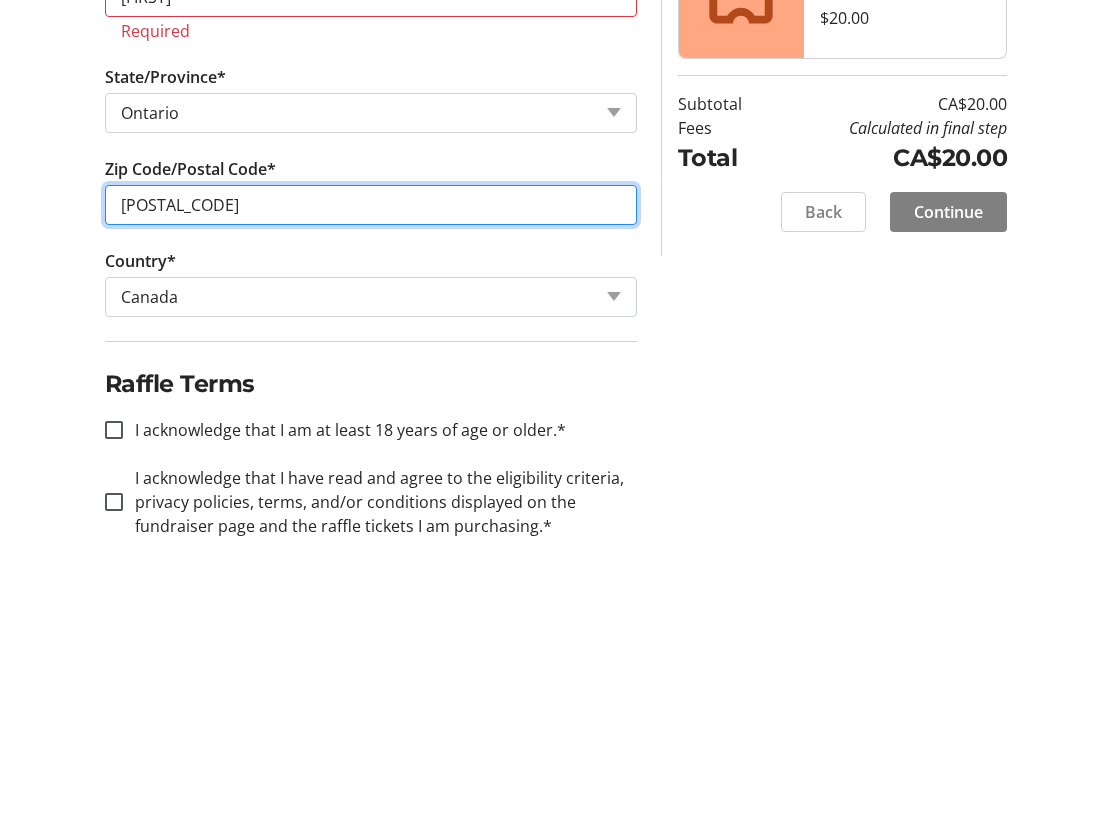 type on "[POSTAL_CODE]" 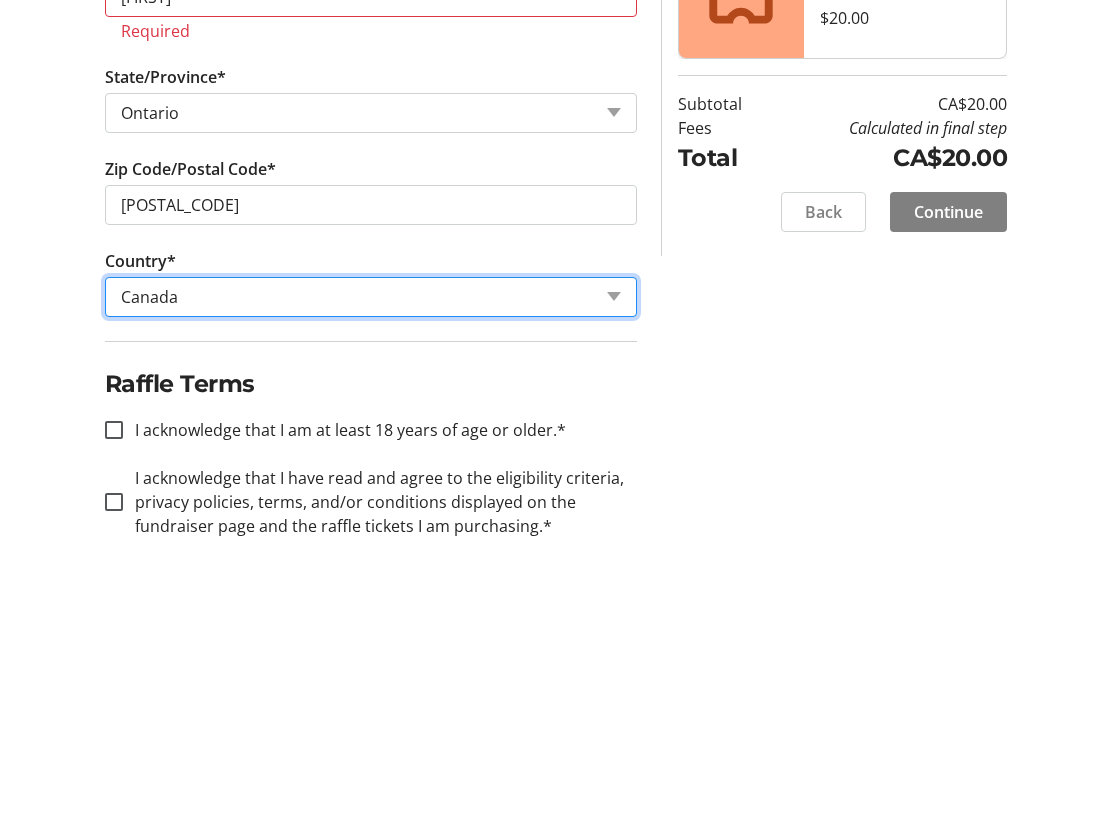click on "Country Country  Afghanistan   Åland Islands   Albania   Algeria   American Samoa   Andorra   Angola   Anguilla   Antarctica   Antigua and Barbuda   Argentina   Armenia   Aruba   Australia   Austria   Azerbaijan   The Bahamas   Bahrain   Bangladesh   Barbados   Belarus   Belgium   Belize   Benin   Bermuda   Bhutan   Bolivia   Bonaire   Bosnia and Herzegovina   Botswana   Bouvet Island   Brazil   British Indian Ocean Territory   United States Minor Outlying Islands   Virgin Islands (British)   Virgin Islands (U.S.)   Brunei   Bulgaria   Burkina Faso   Burundi   Cambodia   Cameroon   Canada   Cape Verde   Cayman Islands   Central African Republic   Chad   Chile   China   Christmas Island   Cocos (Keeling) Islands   Colombia   Comoros   Republic of the Congo   Democratic Republic of the Congo   Cook Islands   Costa Rica   Croatia   Cuba   Curaçao   Cyprus   Czech Republic   Denmark   Djibouti   Dominica   Dominican Republic   Ecuador   Egypt   El Salvador   Equatorial Guinea   Eritrea   Estonia   Ethiopia" at bounding box center (371, 552) 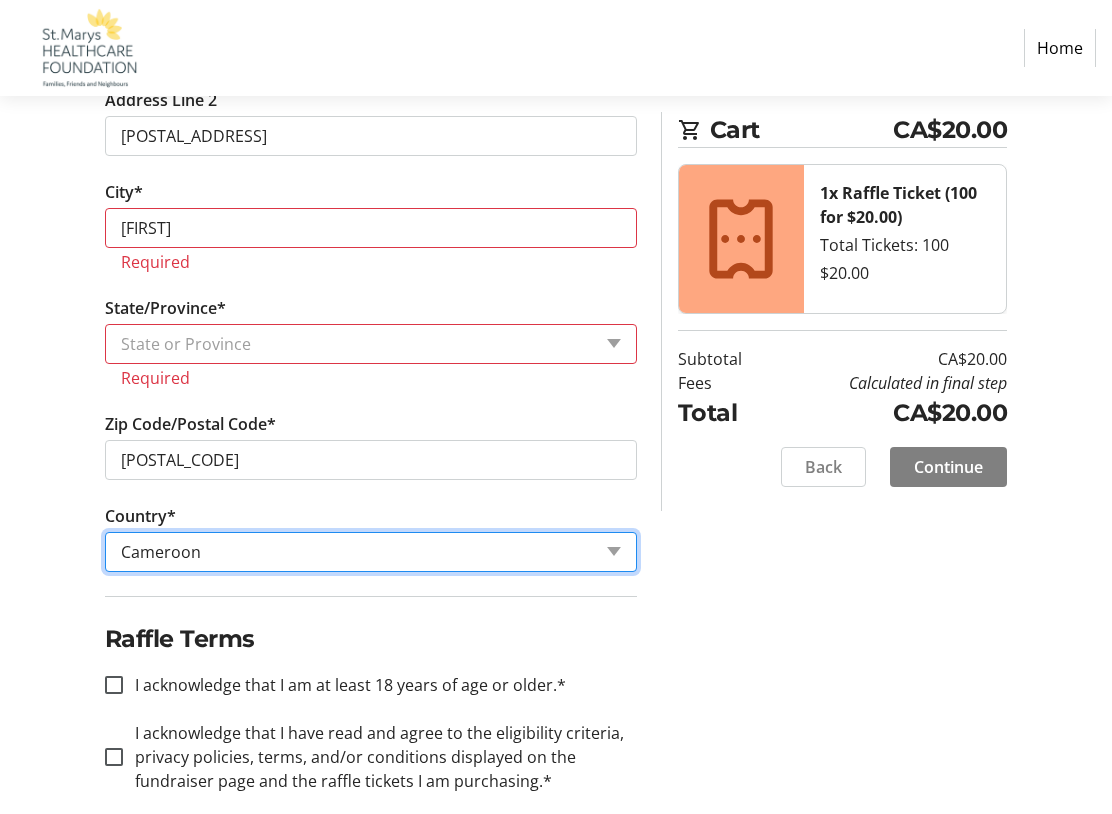 click on "Country Country  Afghanistan   Åland Islands   Albania   Algeria   American Samoa   Andorra   Angola   Anguilla   Antarctica   Antigua and Barbuda   Argentina   Armenia   Aruba   Australia   Austria   Azerbaijan   The Bahamas   Bahrain   Bangladesh   Barbados   Belarus   Belgium   Belize   Benin   Bermuda   Bhutan   Bolivia   Bonaire   Bosnia and Herzegovina   Botswana   Bouvet Island   Brazil   British Indian Ocean Territory   United States Minor Outlying Islands   Virgin Islands (British)   Virgin Islands (U.S.)   Brunei   Bulgaria   Burkina Faso   Burundi   Cambodia   Cameroon   Canada   Cape Verde   Cayman Islands   Central African Republic   Chad   Chile   China   Christmas Island   Cocos (Keeling) Islands   Colombia   Comoros   Republic of the Congo   Democratic Republic of the Congo   Cook Islands   Costa Rica   Croatia   Cuba   Curaçao   Cyprus   Czech Republic   Denmark   Djibouti   Dominica   Dominican Republic   Ecuador   Egypt   El Salvador   Equatorial Guinea   Eritrea   Estonia   Ethiopia" at bounding box center [371, 552] 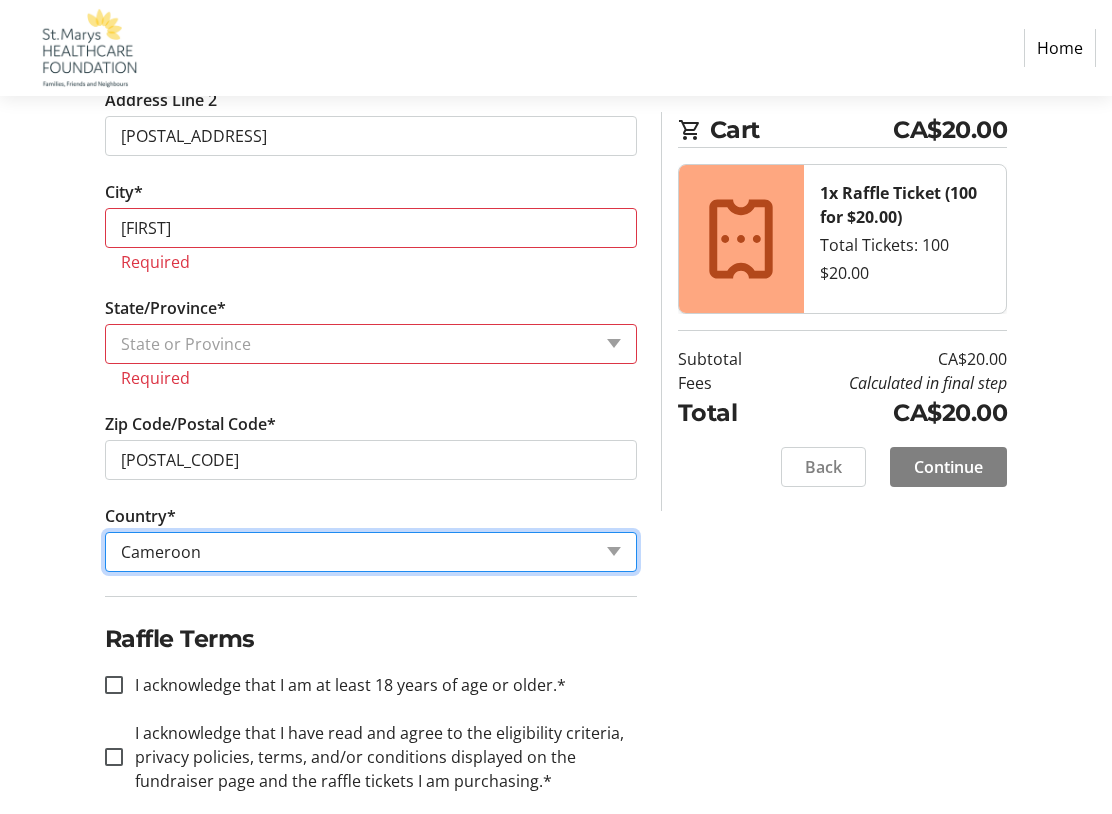 select on "CA" 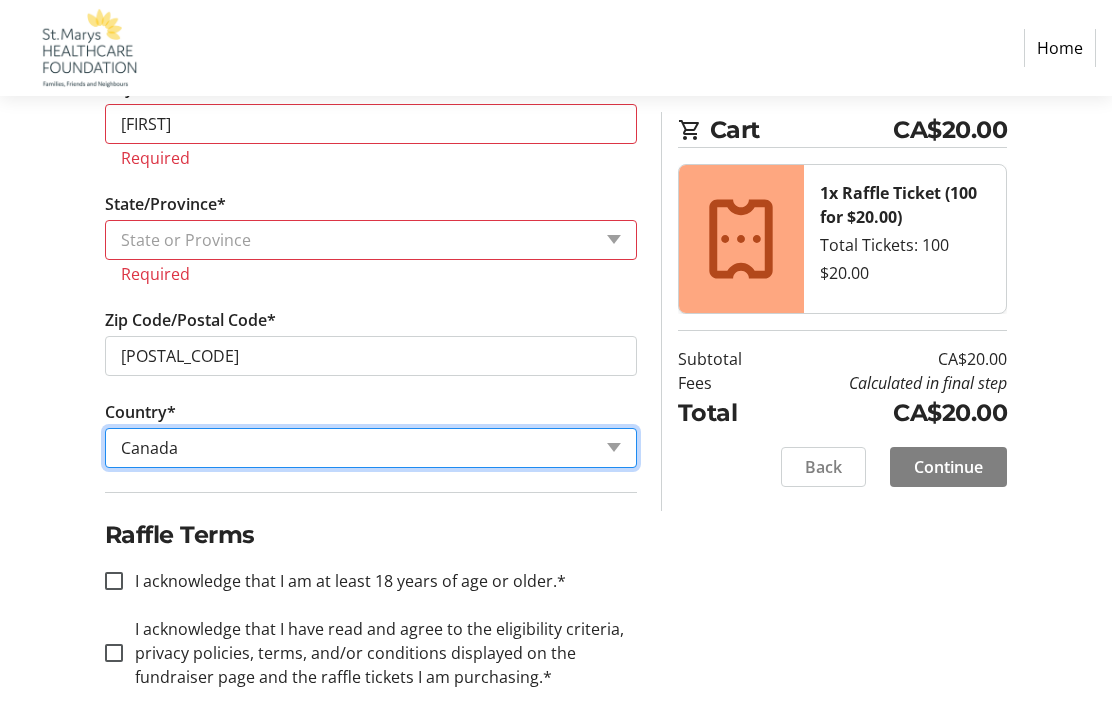 scroll, scrollTop: 1072, scrollLeft: 0, axis: vertical 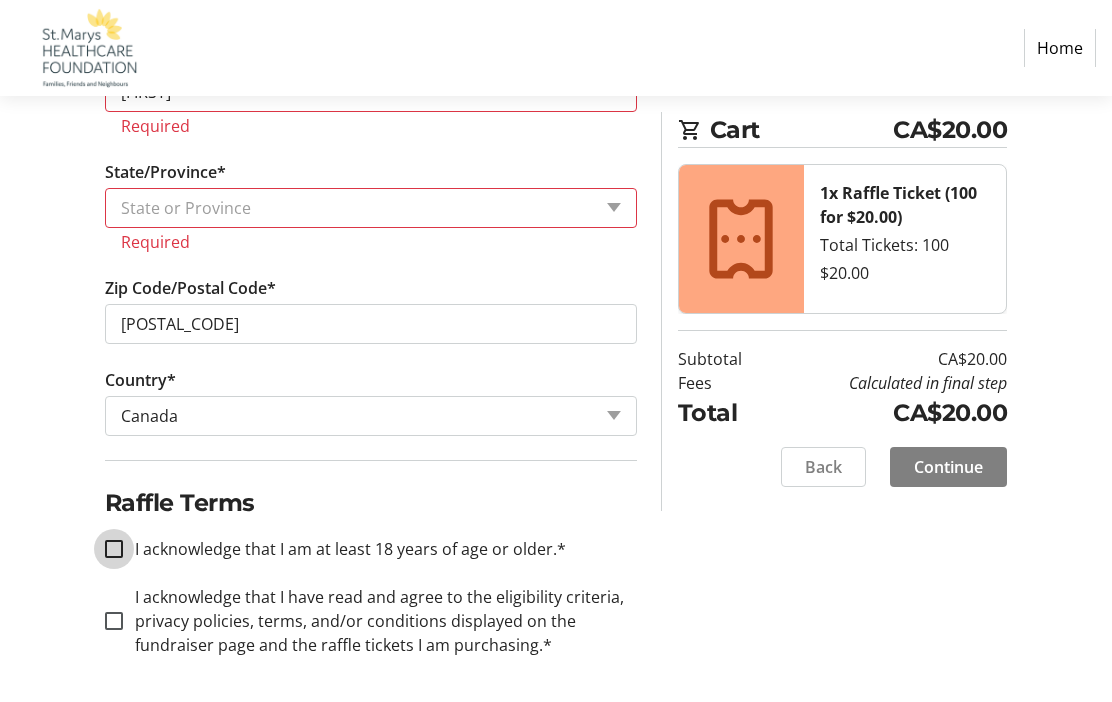click on "I acknowledge that I am at least 18 years of age or older.*" at bounding box center (114, 549) 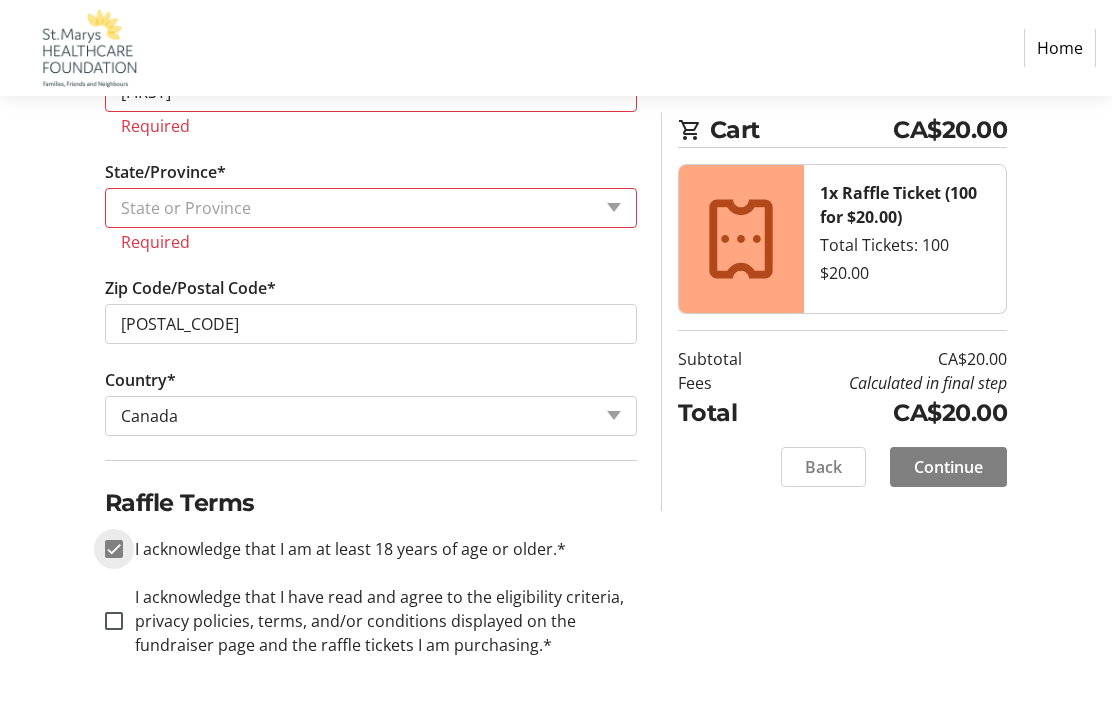 checkbox on "true" 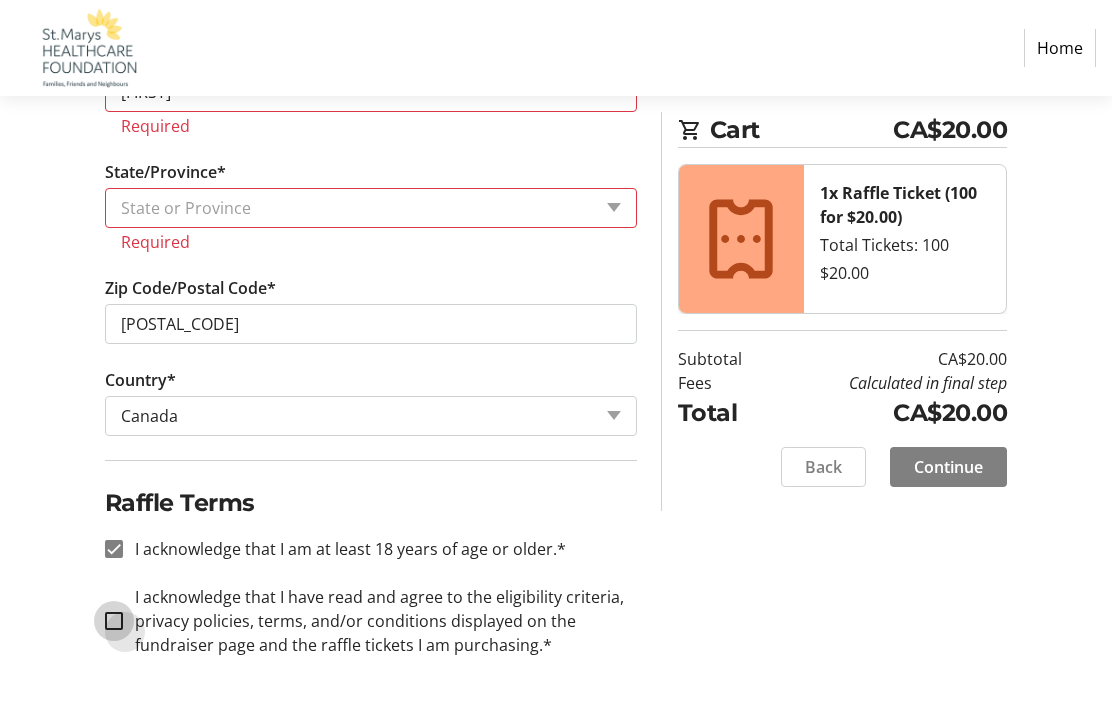 click on "I acknowledge that I have read and agree to the eligibility criteria, privacy policies, terms,
and/or conditions displayed on the fundraiser page and the raffle tickets I am purchasing.*" at bounding box center [114, 621] 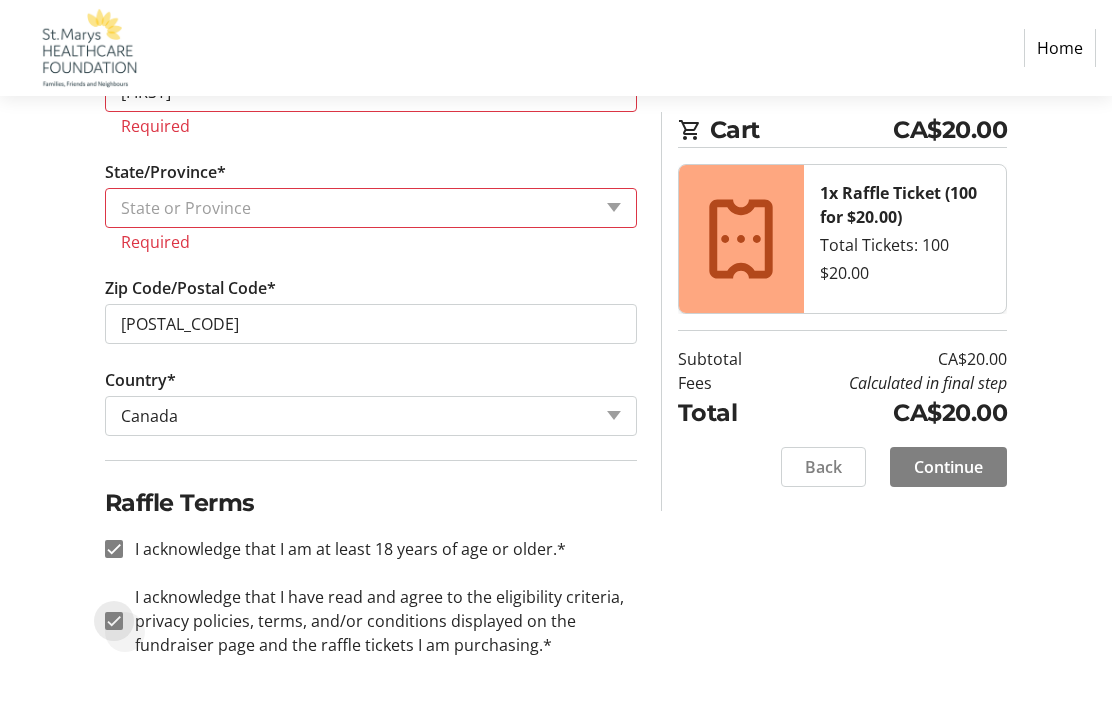 checkbox on "true" 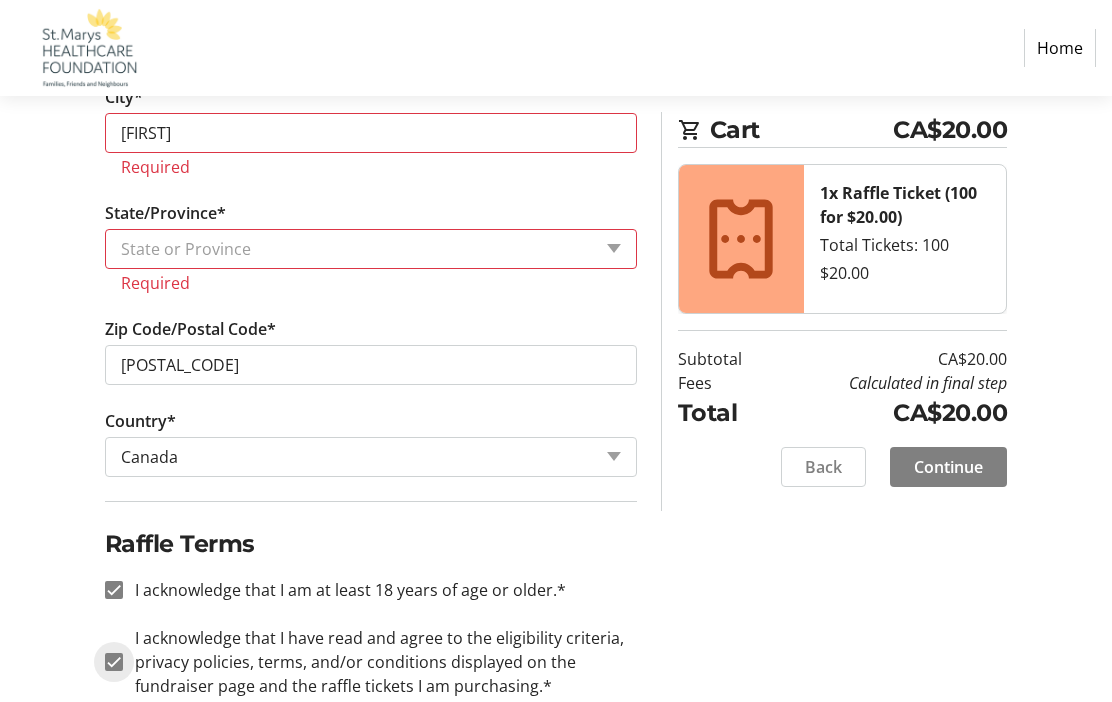 scroll, scrollTop: 1019, scrollLeft: 0, axis: vertical 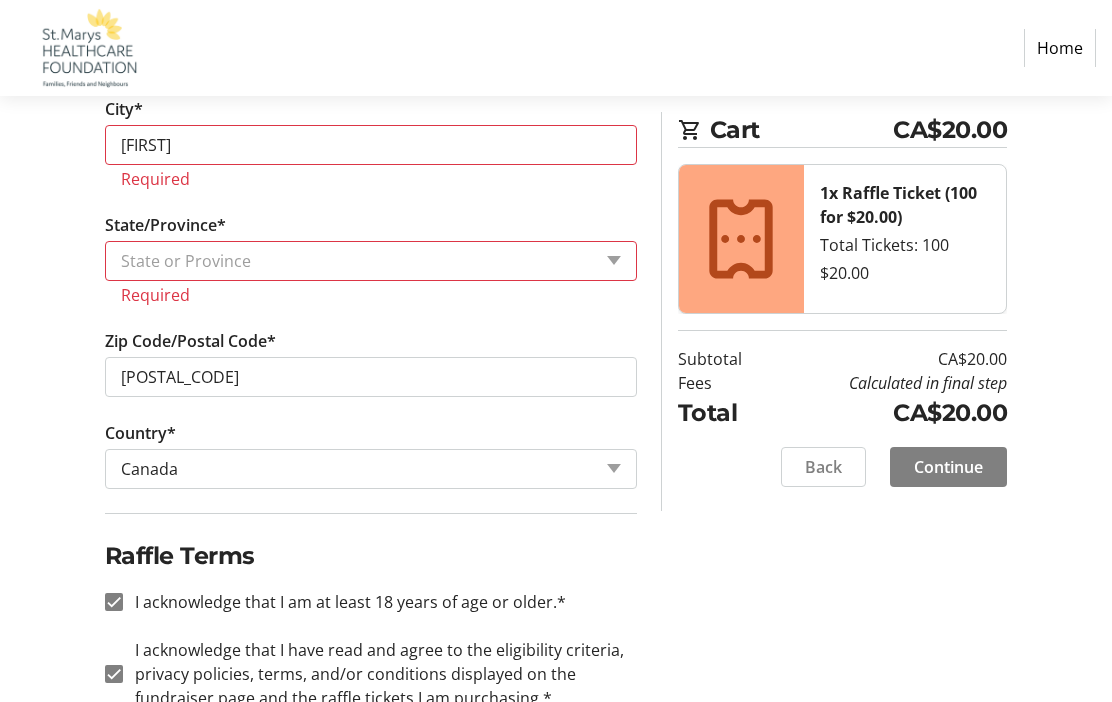 click on "Continue" at bounding box center (948, 467) 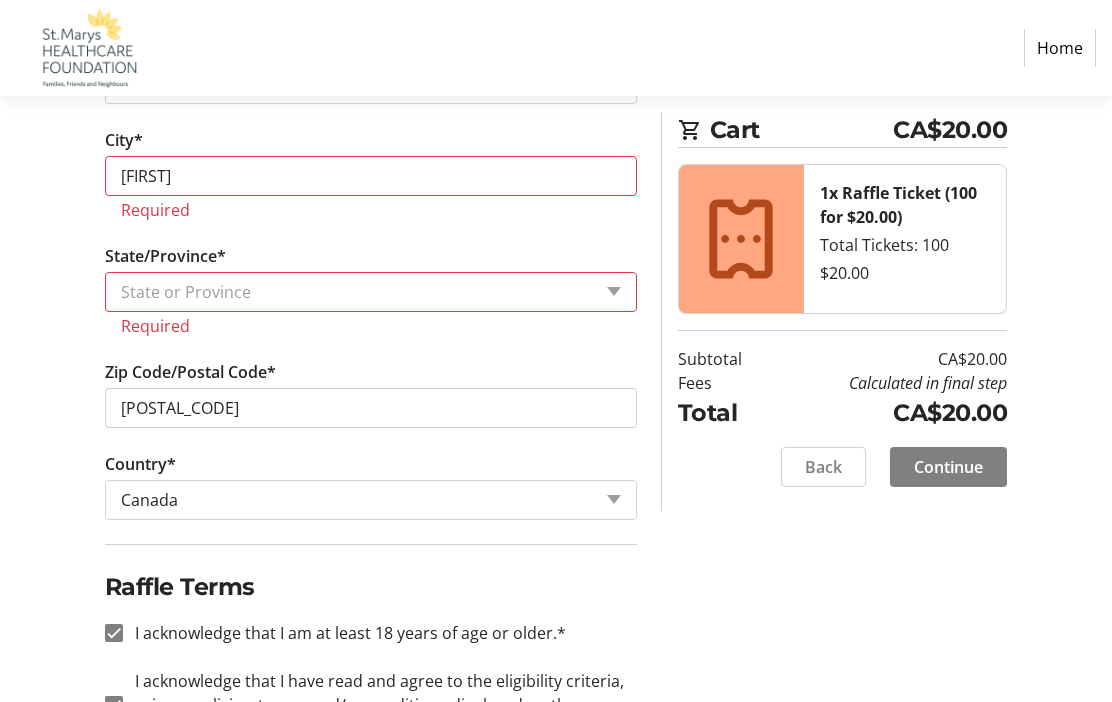 scroll, scrollTop: 986, scrollLeft: 0, axis: vertical 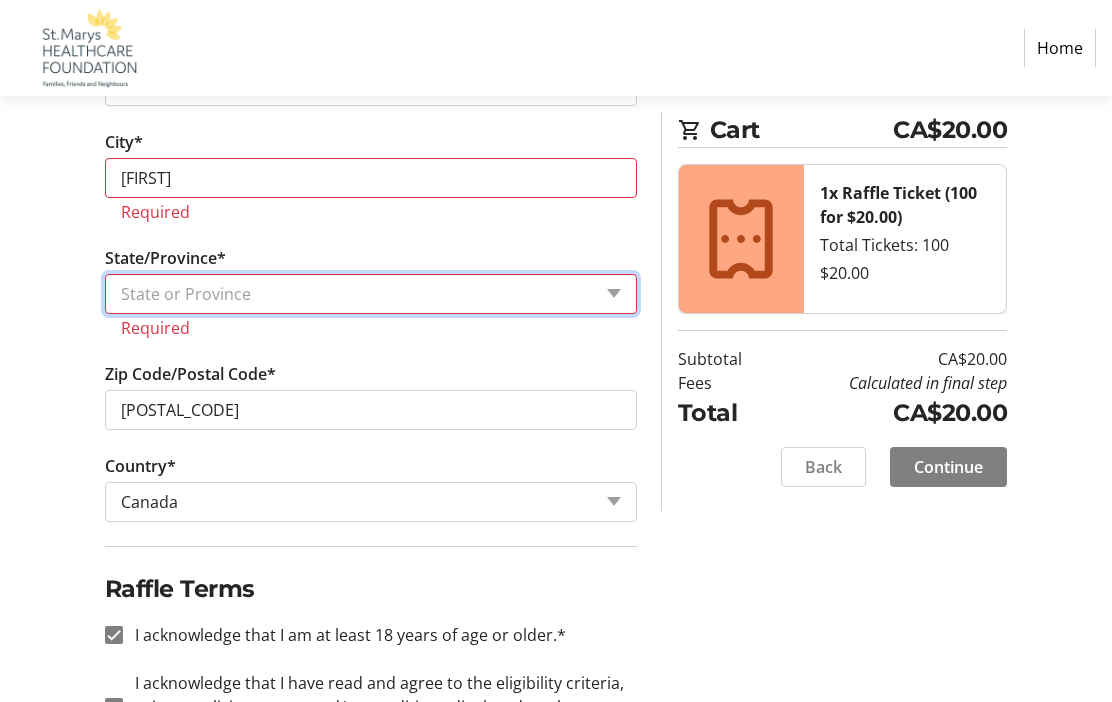 click on "State or Province  State or Province   Alberta   British Columbia   Manitoba   New Brunswick   Newfoundland and Labrador   Nova Scotia   Ontario   Prince Edward Island   Quebec   Saskatchewan   Northwest Territories   Nunavut   Yukon" at bounding box center (371, 294) 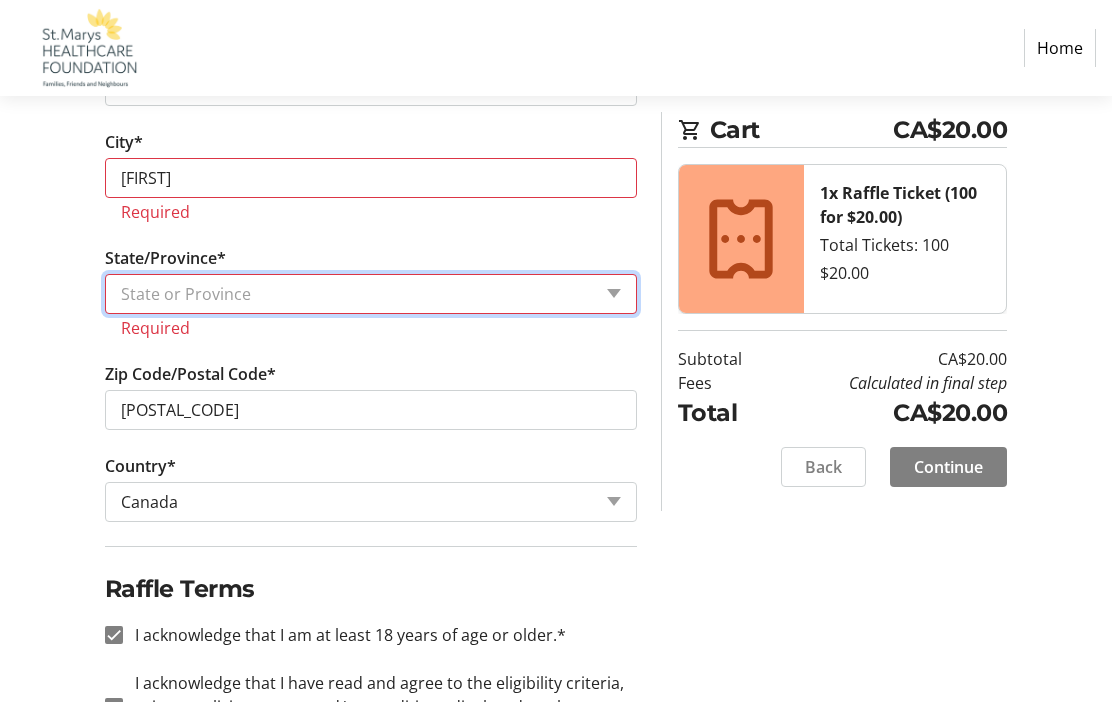 select on "ON" 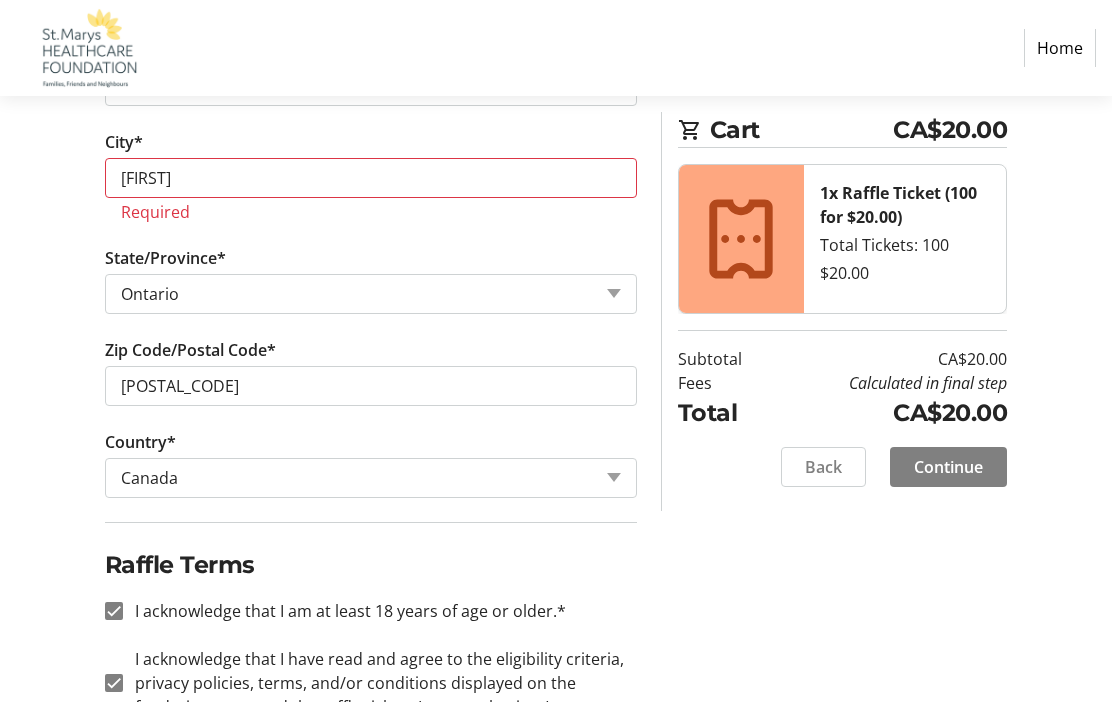 click on "Continue" at bounding box center [948, 467] 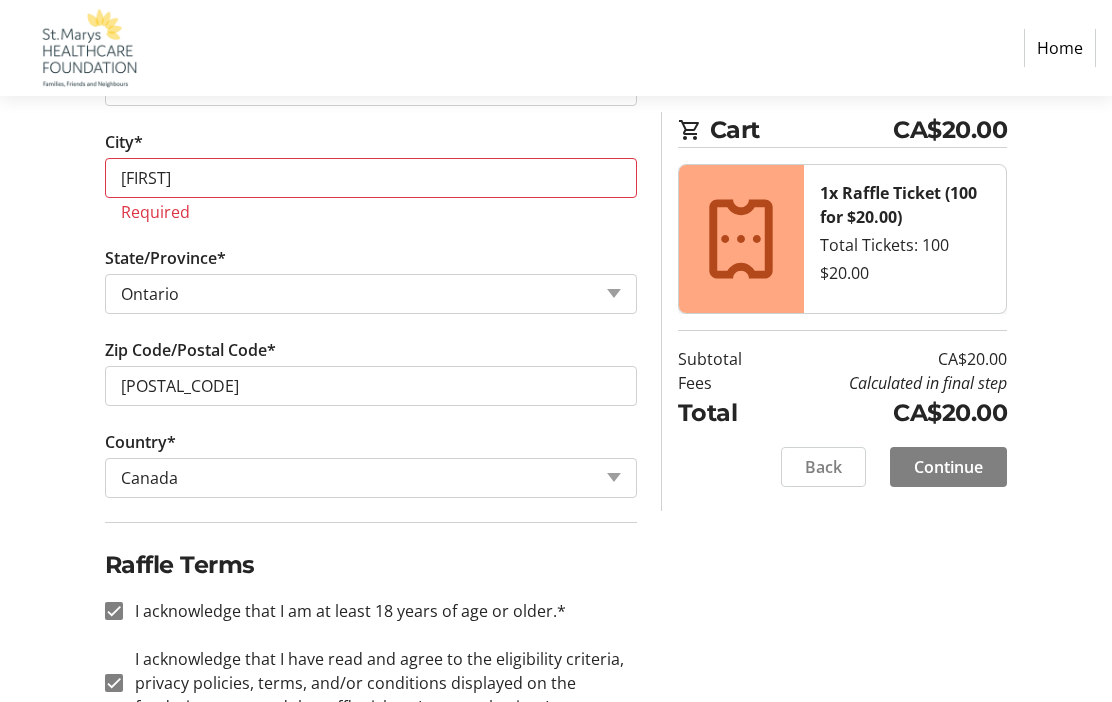 scroll, scrollTop: 1048, scrollLeft: 0, axis: vertical 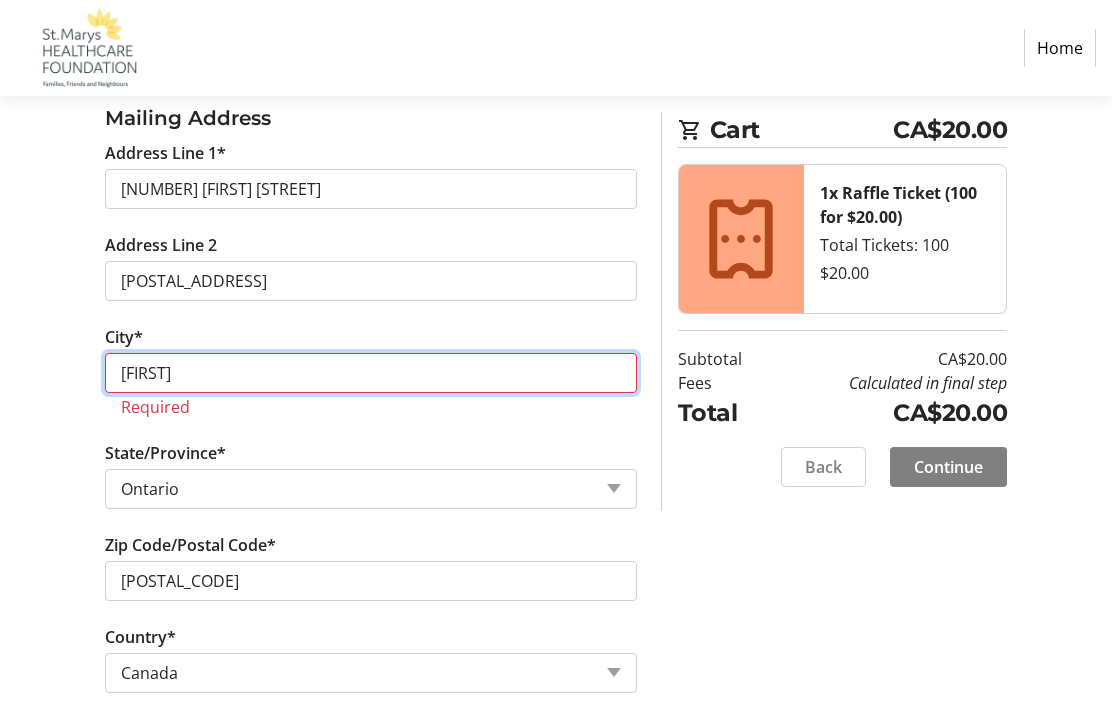click on "[FIRST]" at bounding box center (371, 374) 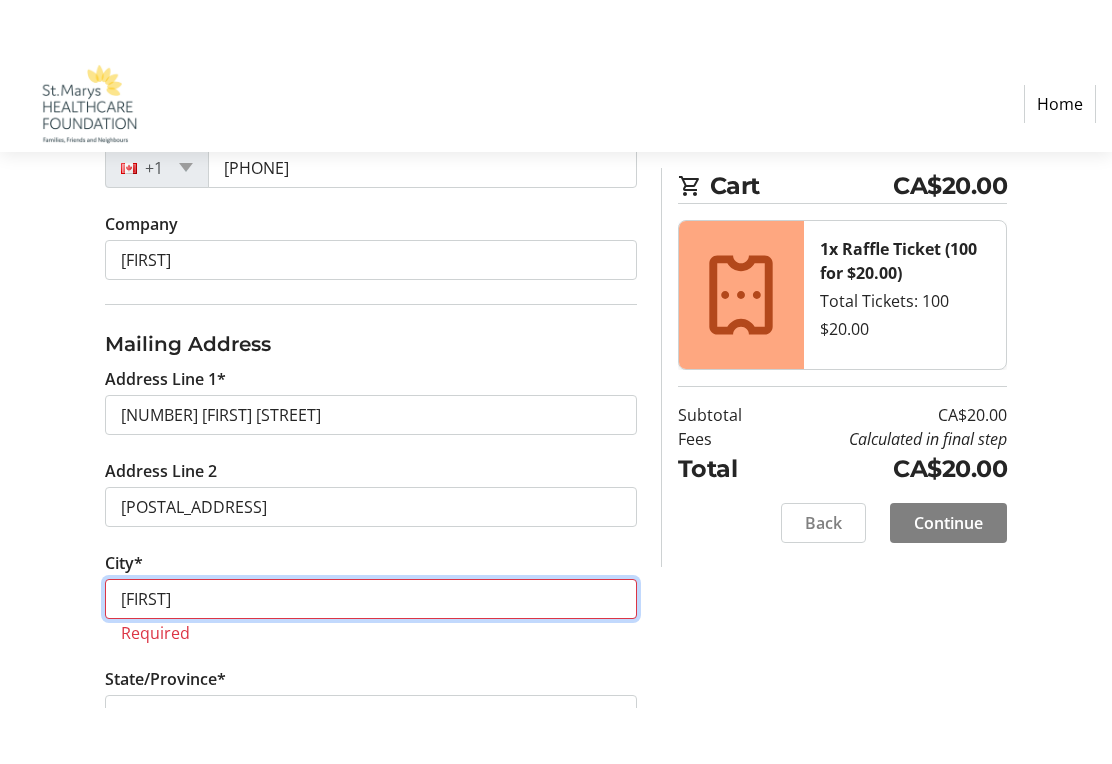 scroll, scrollTop: 607, scrollLeft: 0, axis: vertical 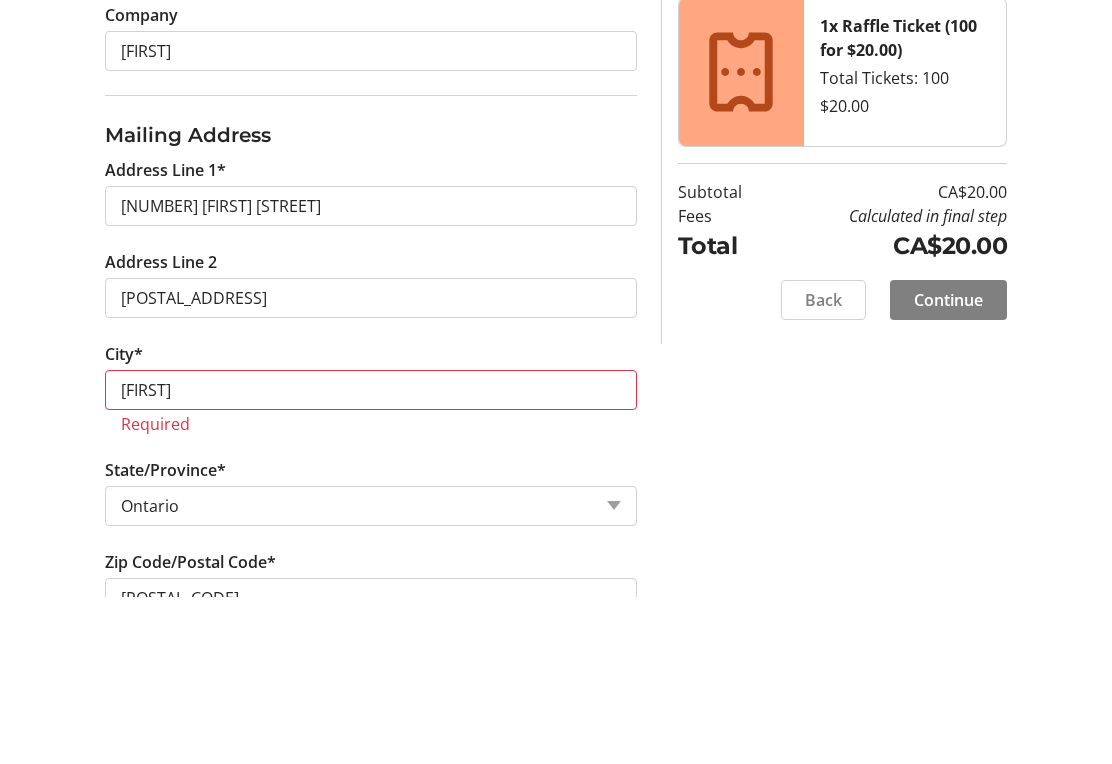 click on "Continue" at bounding box center [948, 467] 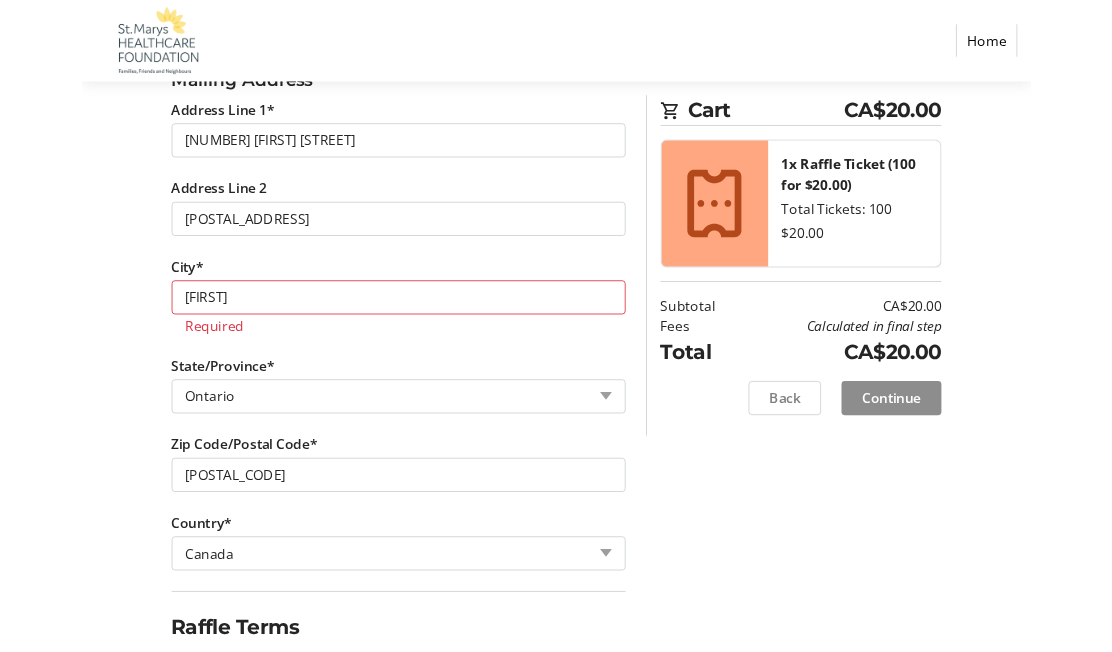 scroll, scrollTop: 937, scrollLeft: 0, axis: vertical 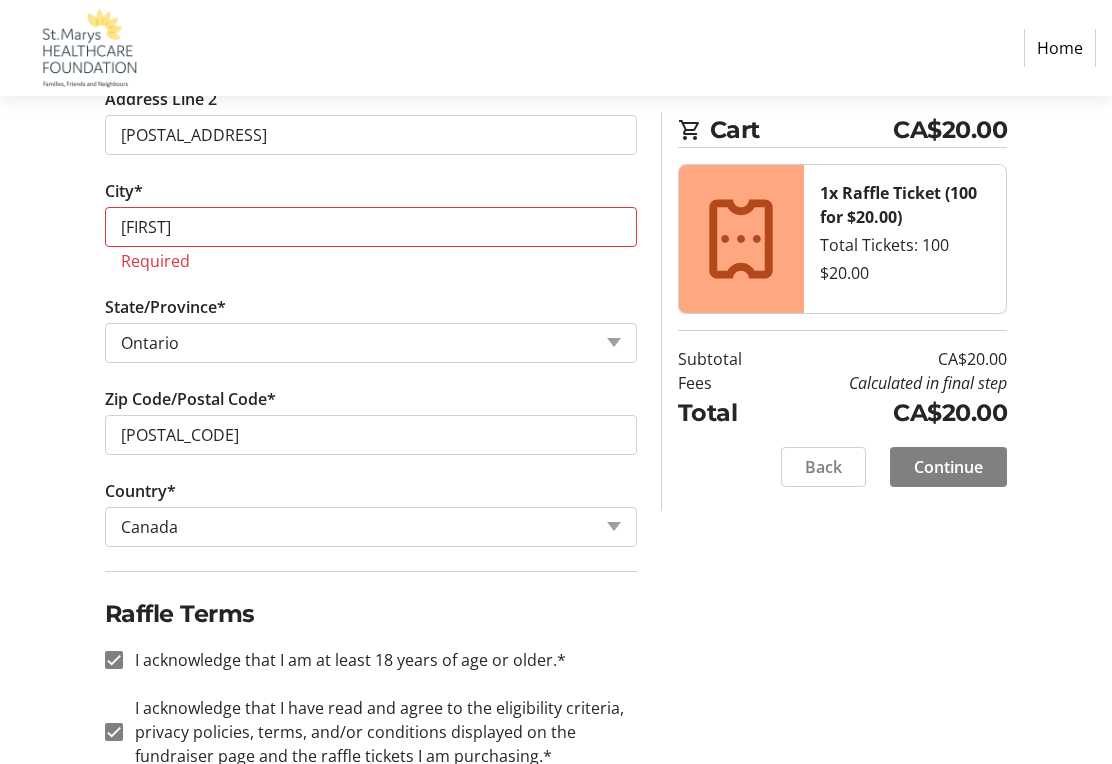click on "1x Raffle Ticket (100 for $20.00) Total Tickets: 100  $20.00" at bounding box center (905, 240) 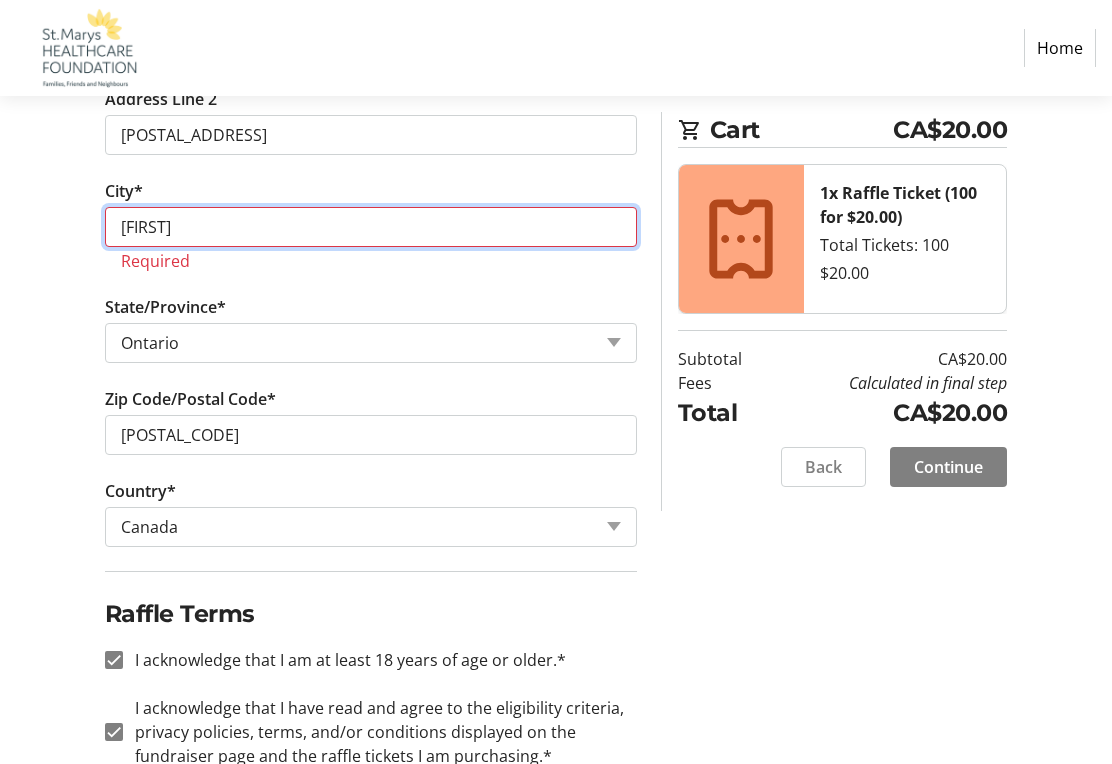 click on "[FIRST]" at bounding box center (371, 227) 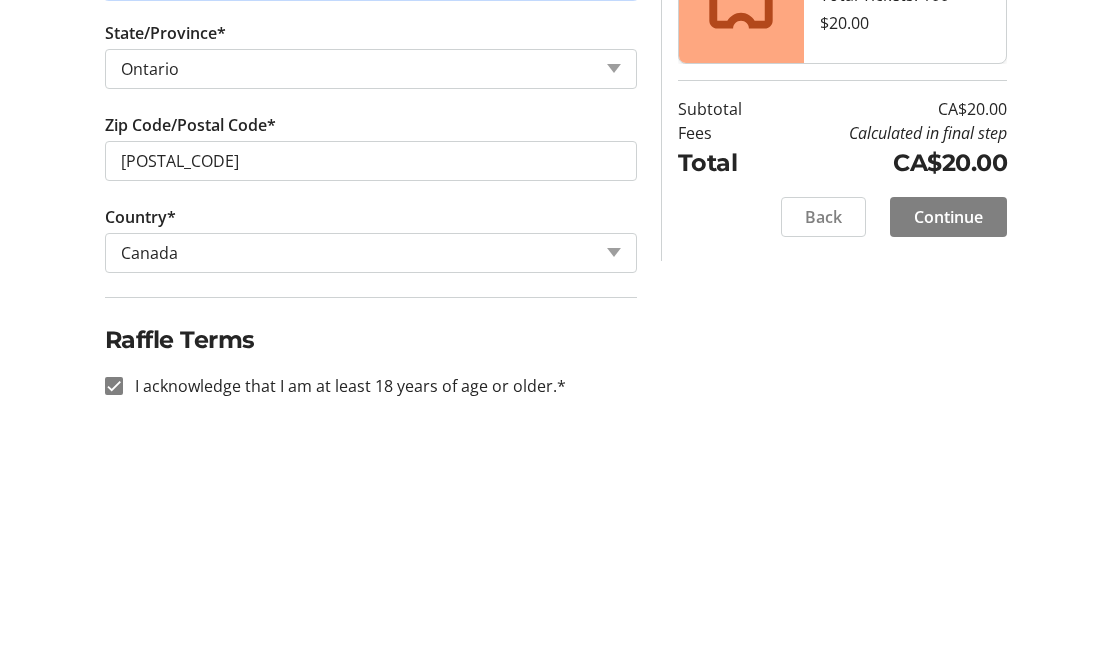 type on "St. Marys." 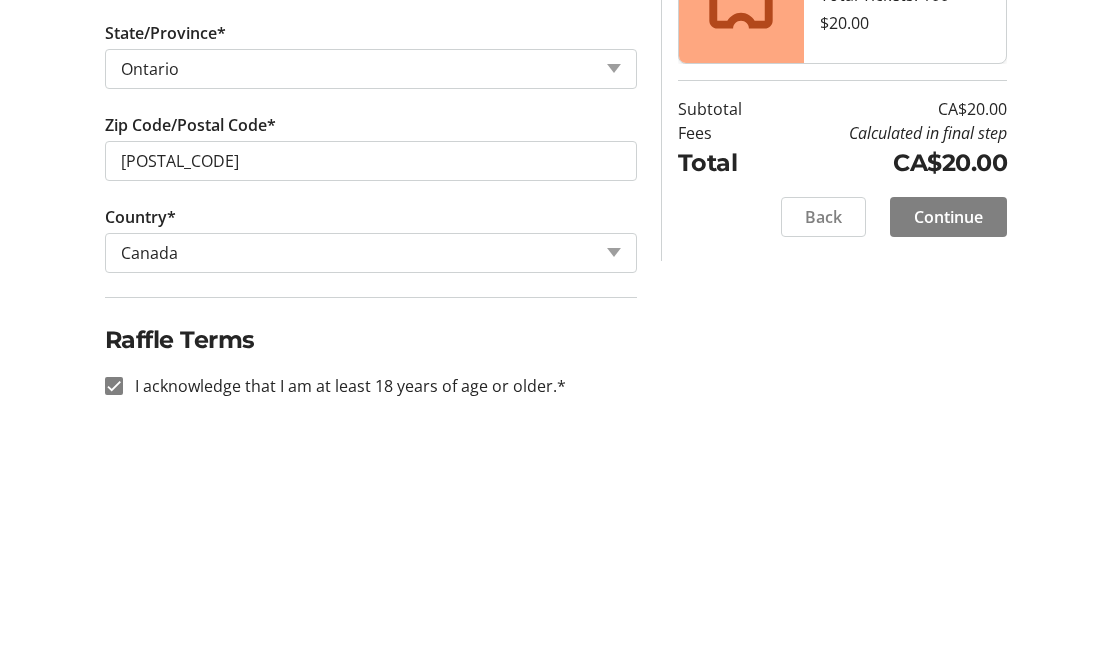click on "Continue" at bounding box center [948, 467] 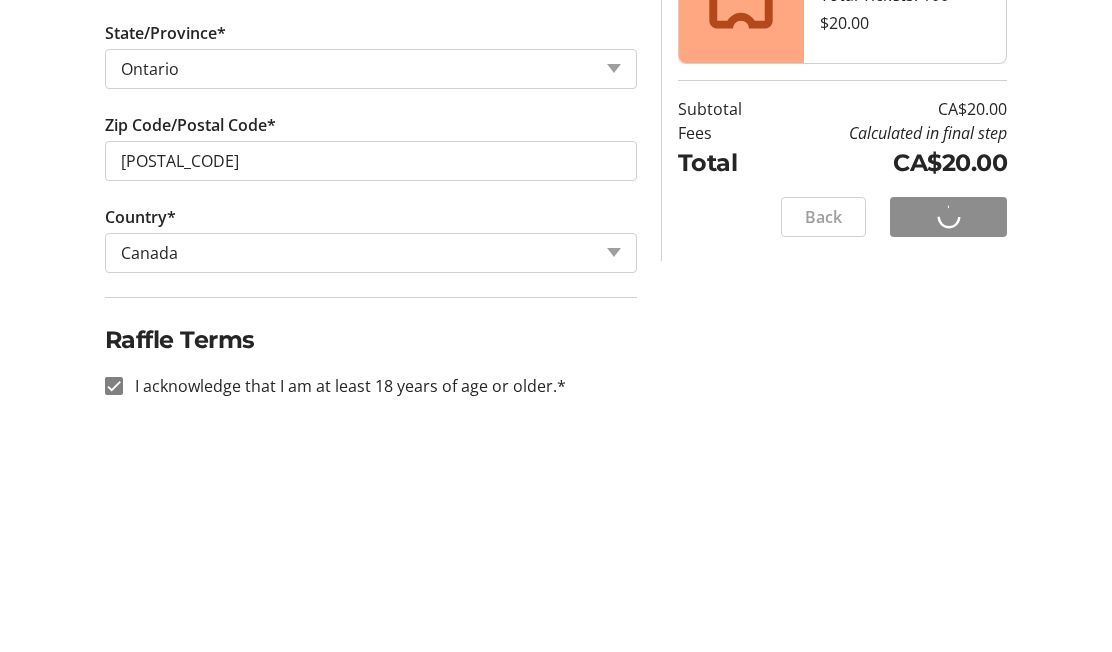scroll, scrollTop: 1074, scrollLeft: 0, axis: vertical 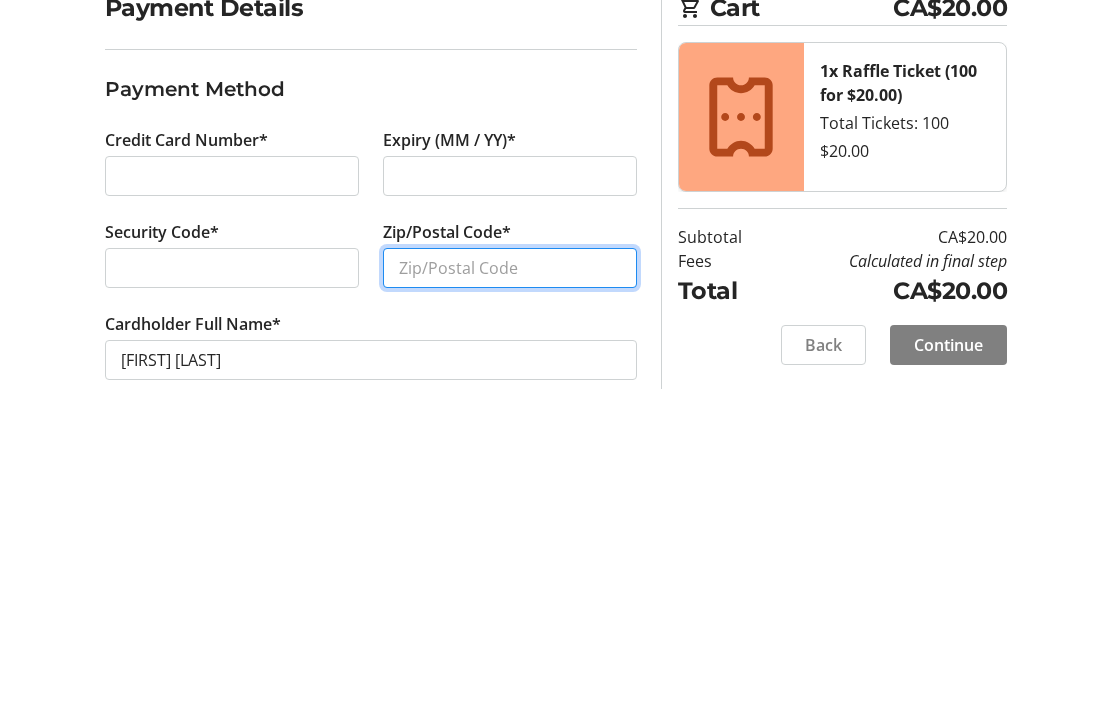 click on "Zip/Postal Code*" at bounding box center (510, 539) 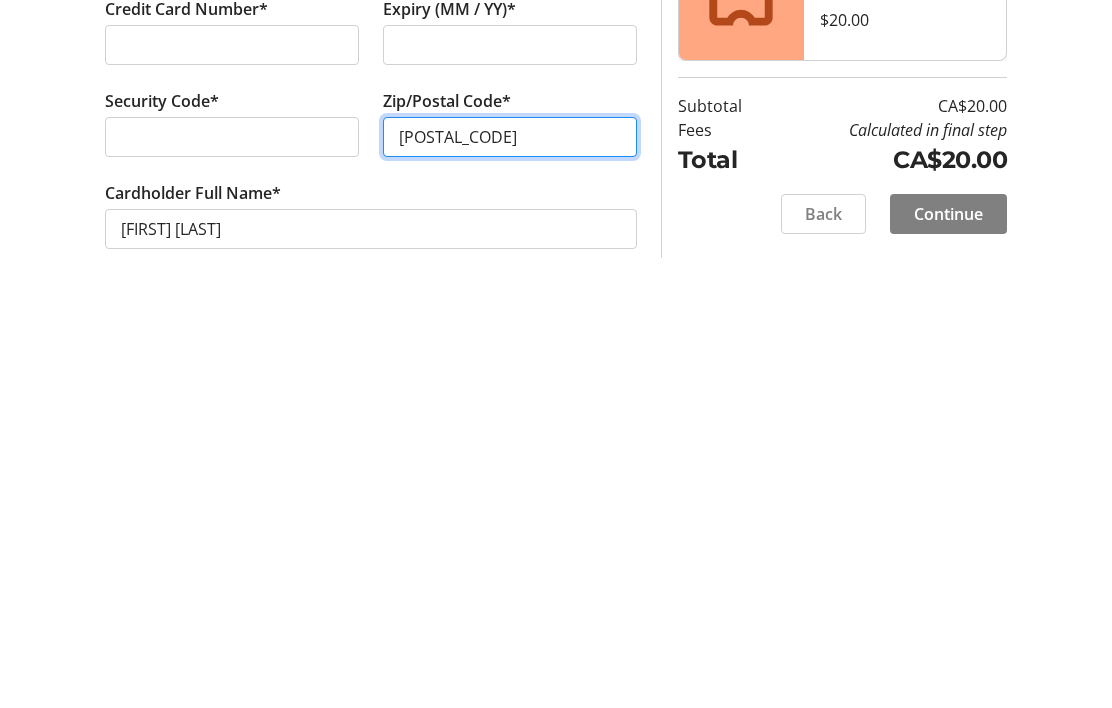 type on "[POSTAL_CODE]" 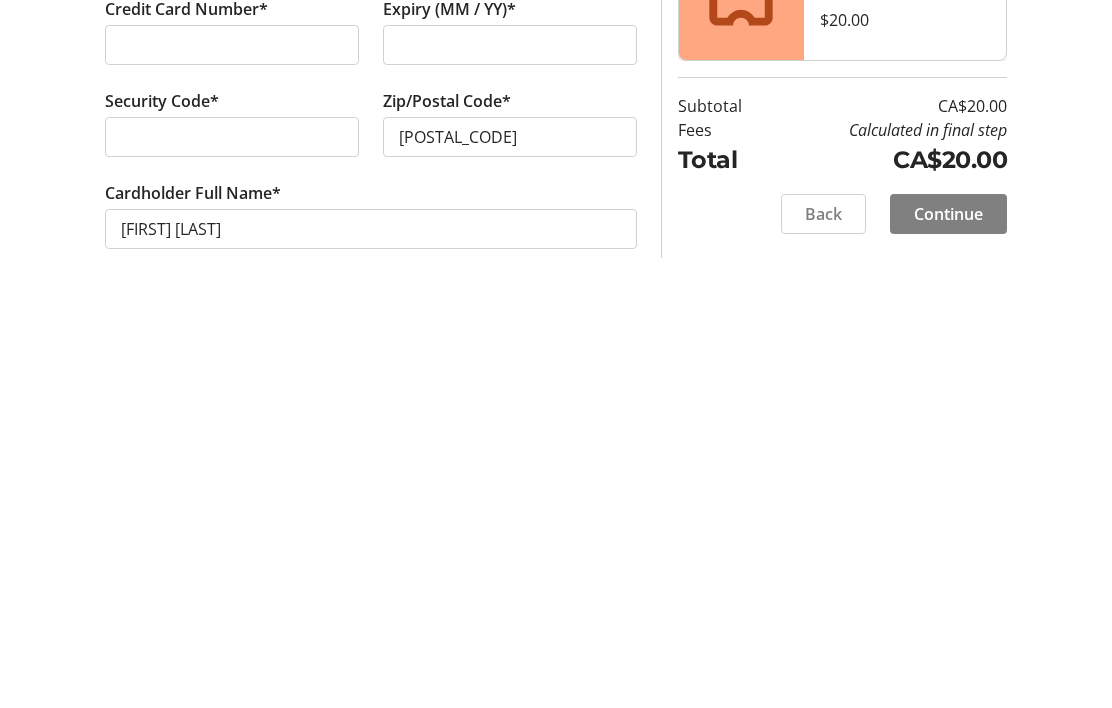 click on "Continue" at bounding box center (948, 616) 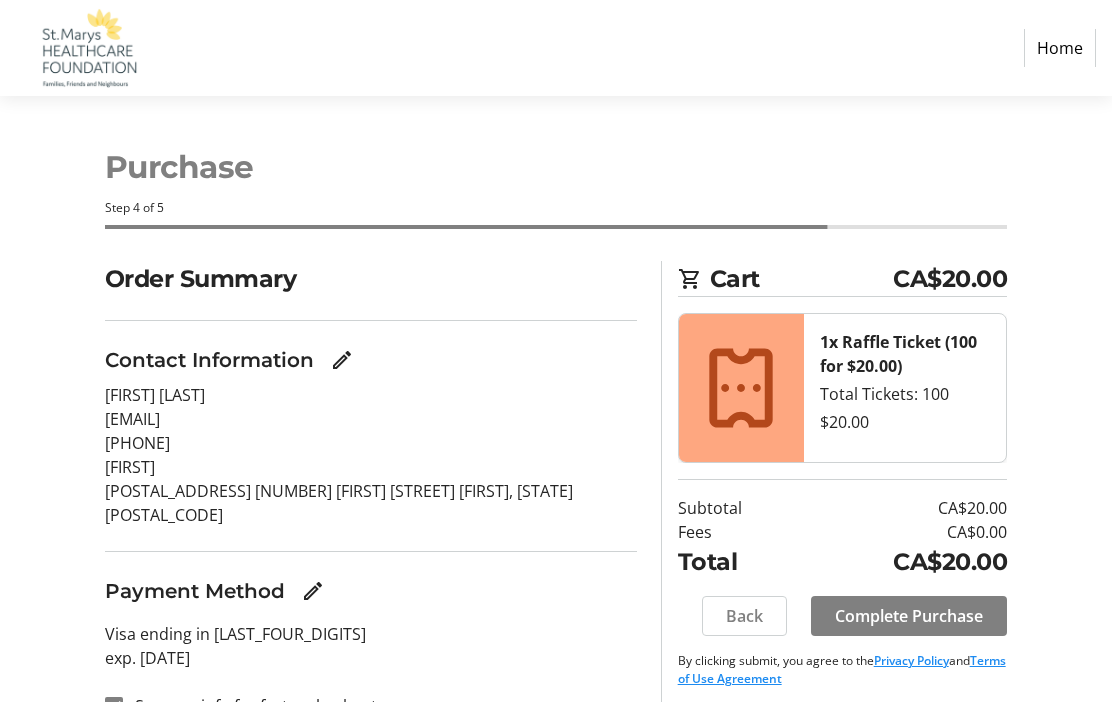 scroll, scrollTop: 29, scrollLeft: 0, axis: vertical 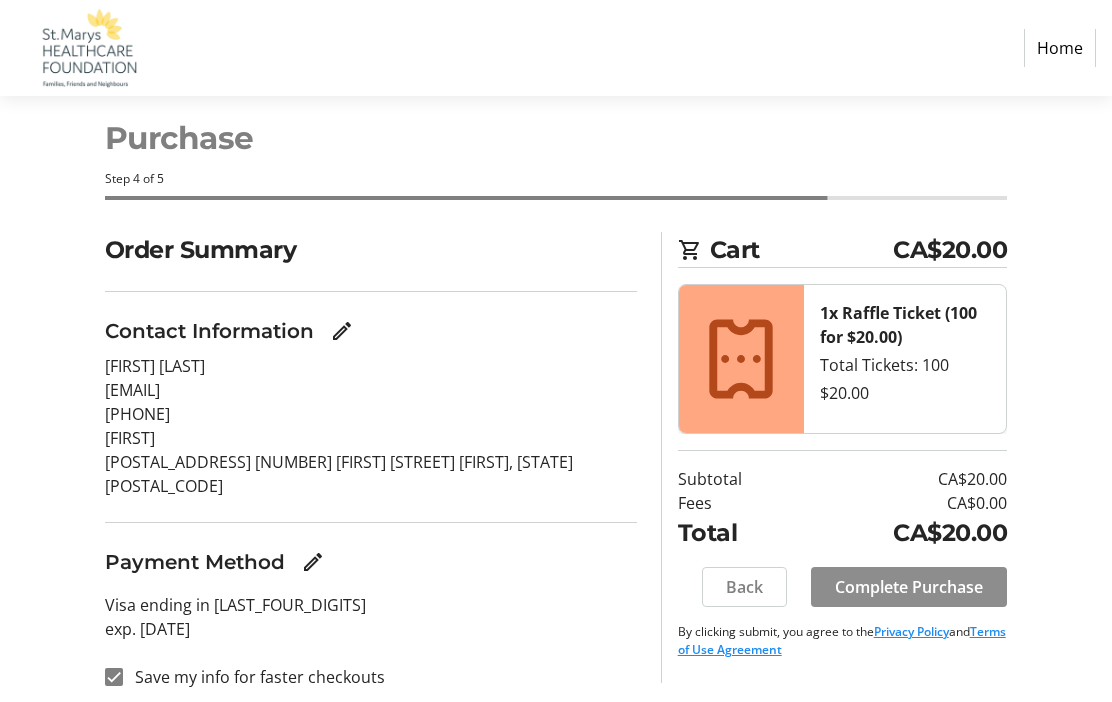 click on "Complete Purchase" at bounding box center [909, 587] 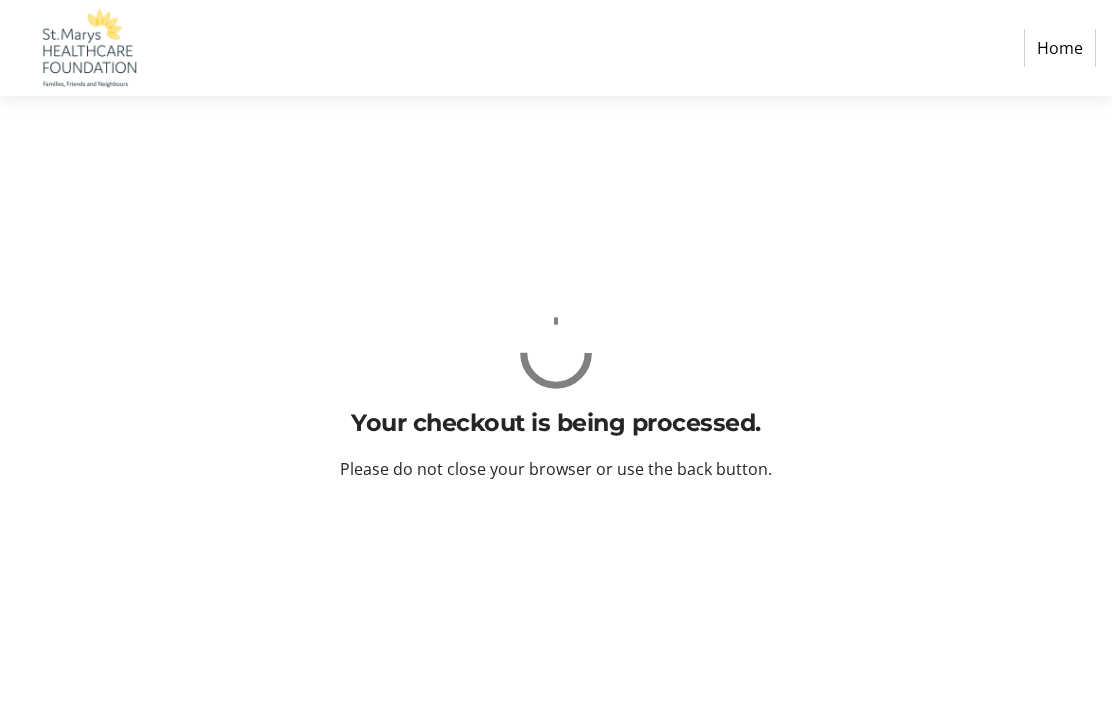 scroll, scrollTop: 0, scrollLeft: 0, axis: both 